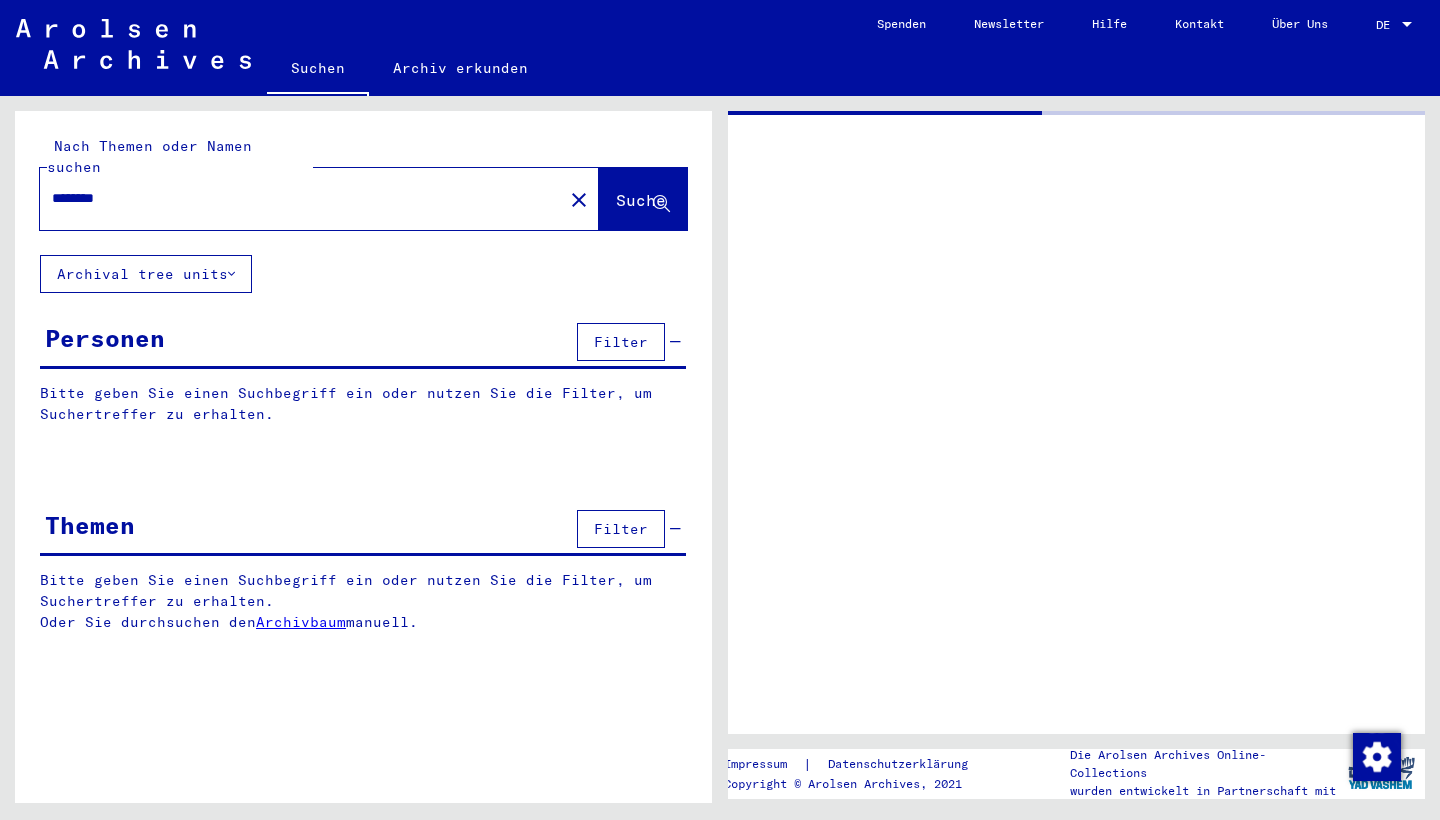 scroll, scrollTop: 0, scrollLeft: 0, axis: both 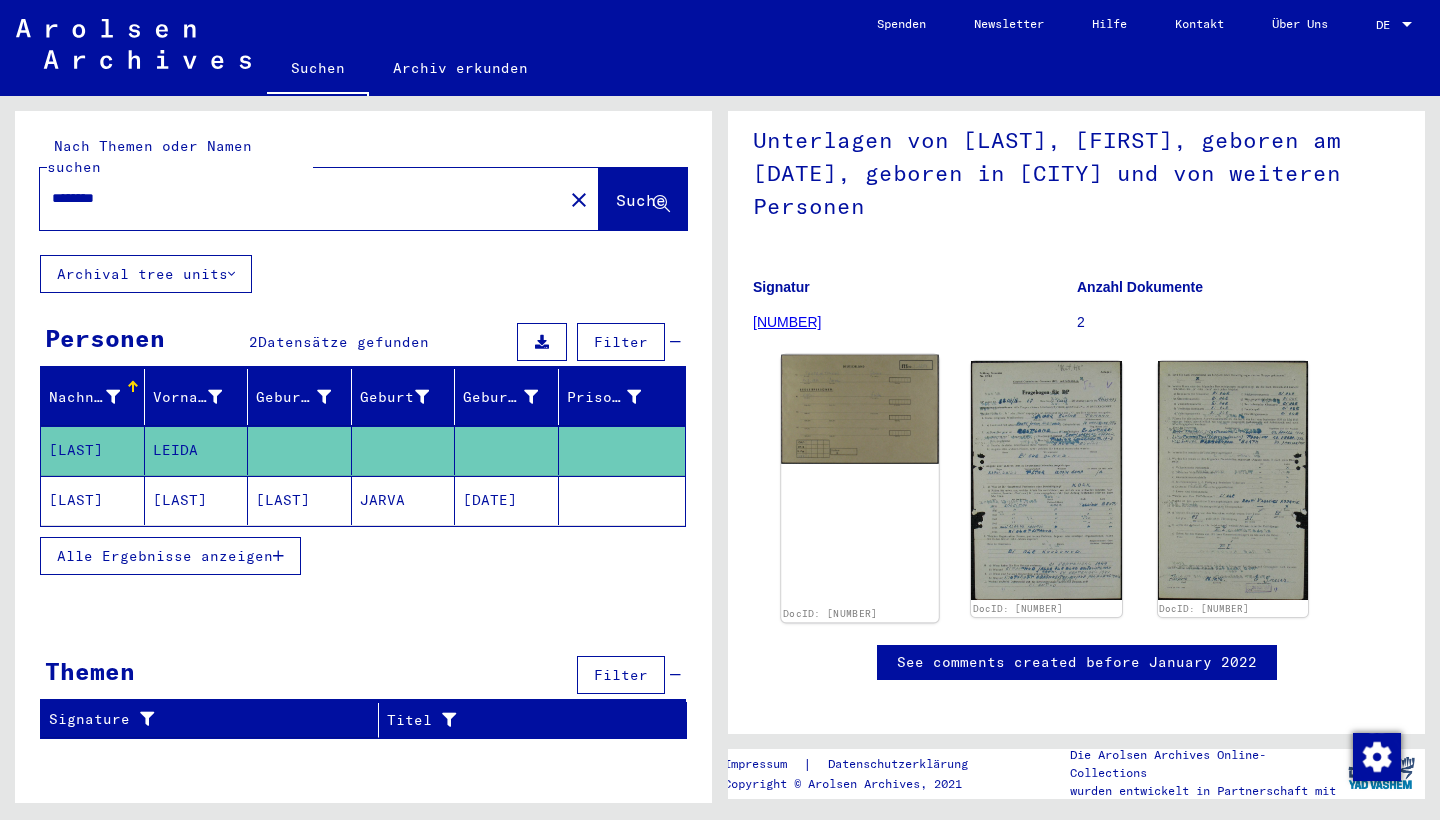 click 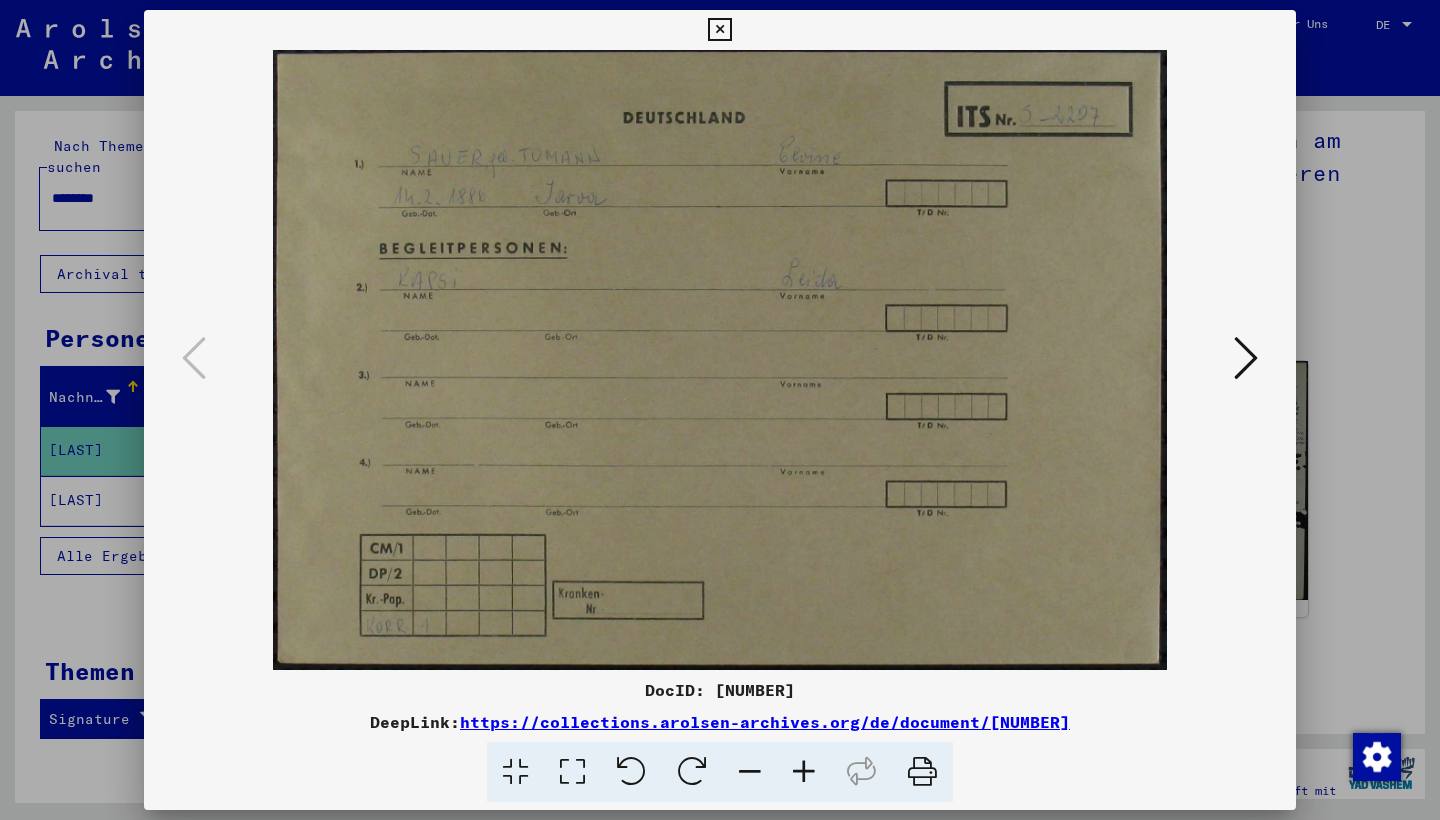 click at bounding box center (720, 410) 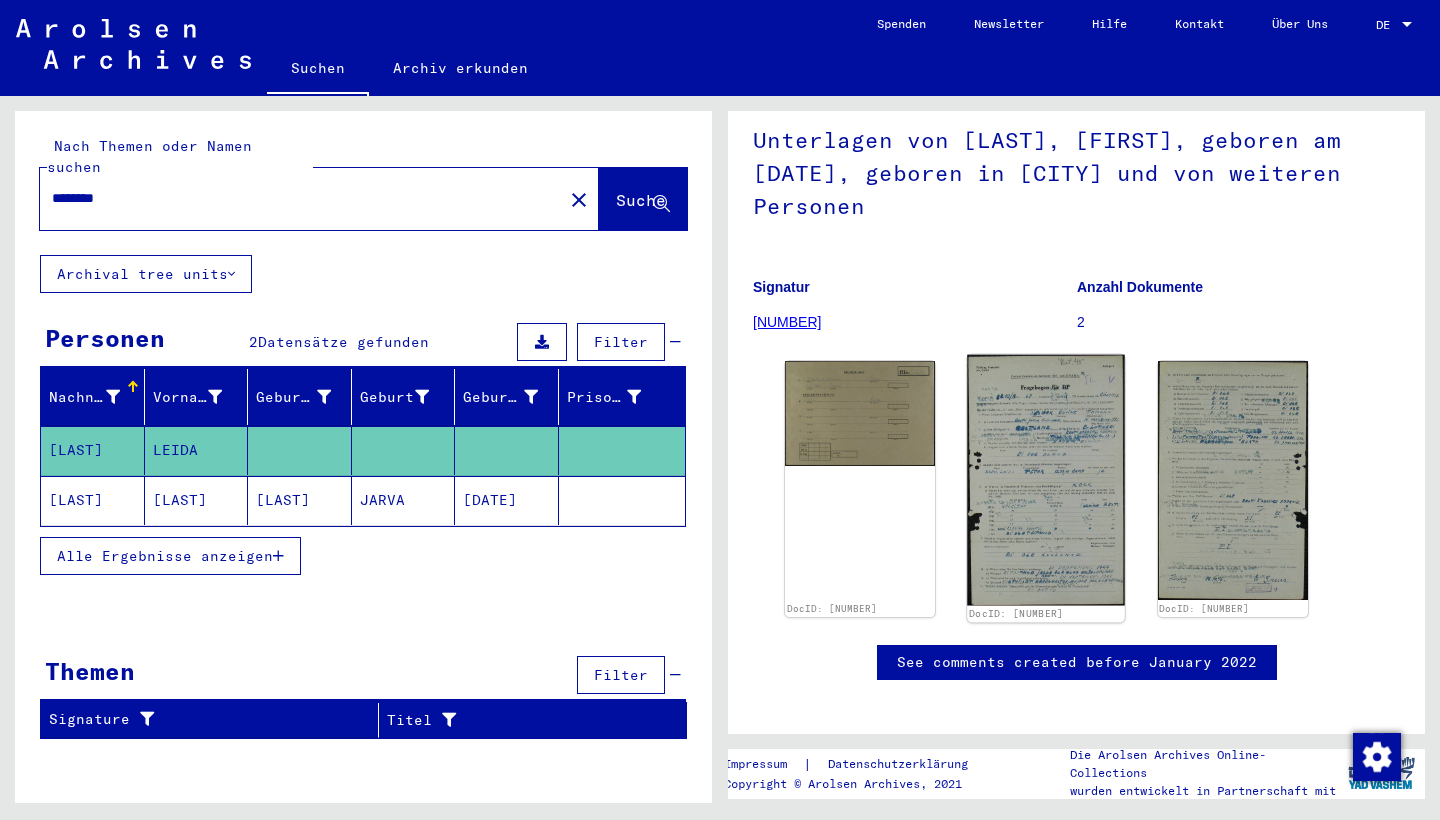 click 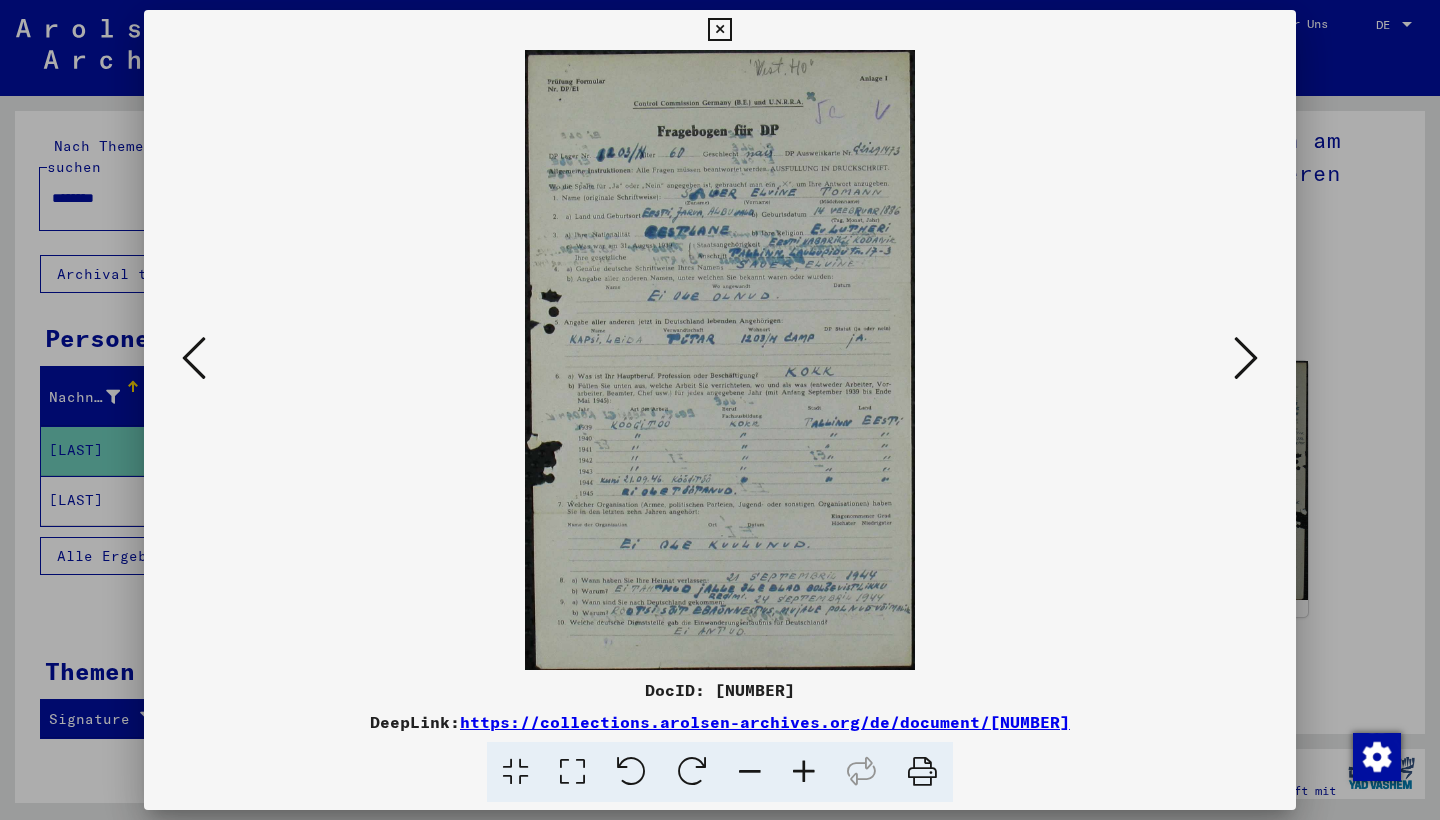 click at bounding box center (1246, 358) 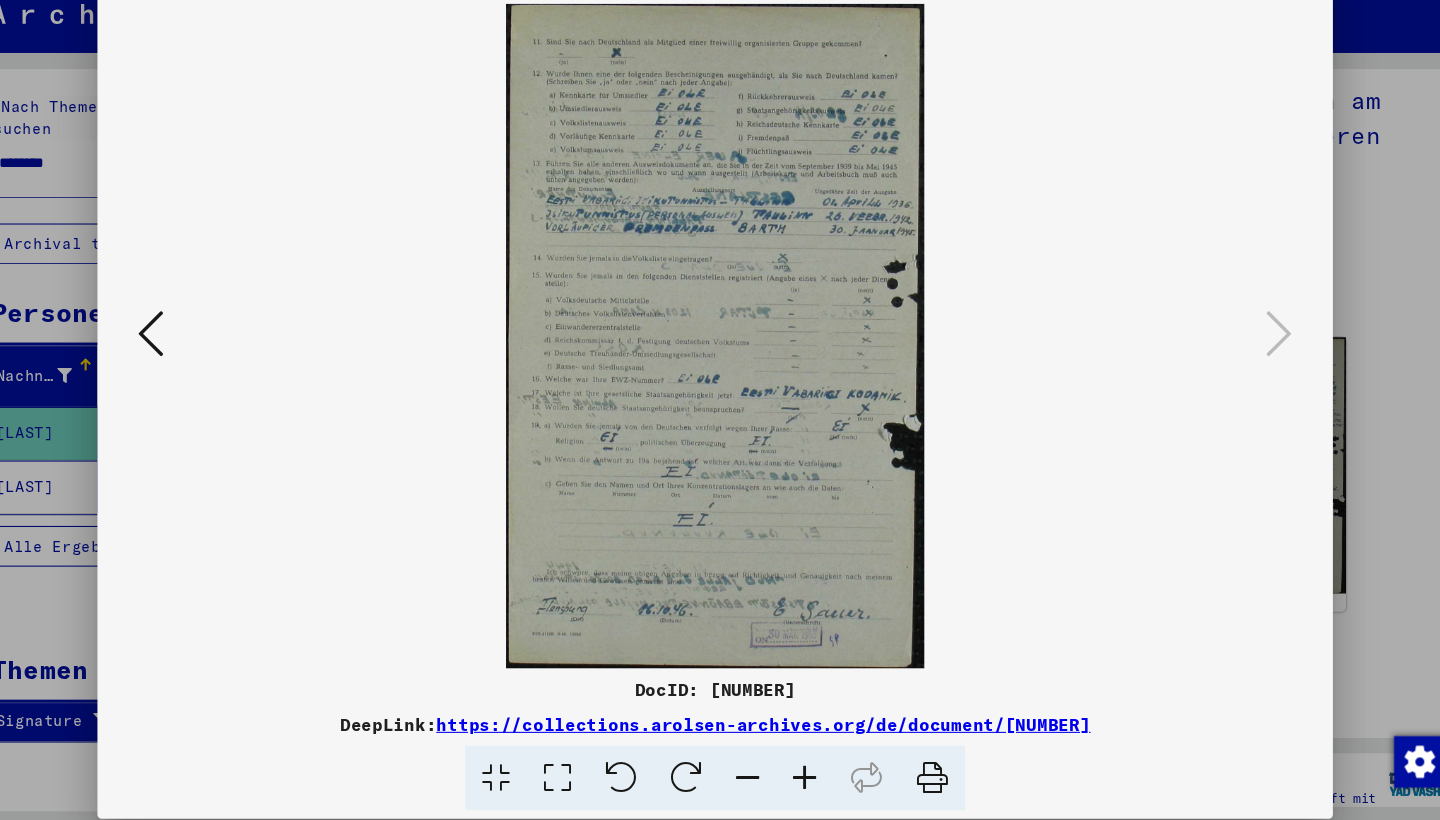 click at bounding box center (720, 410) 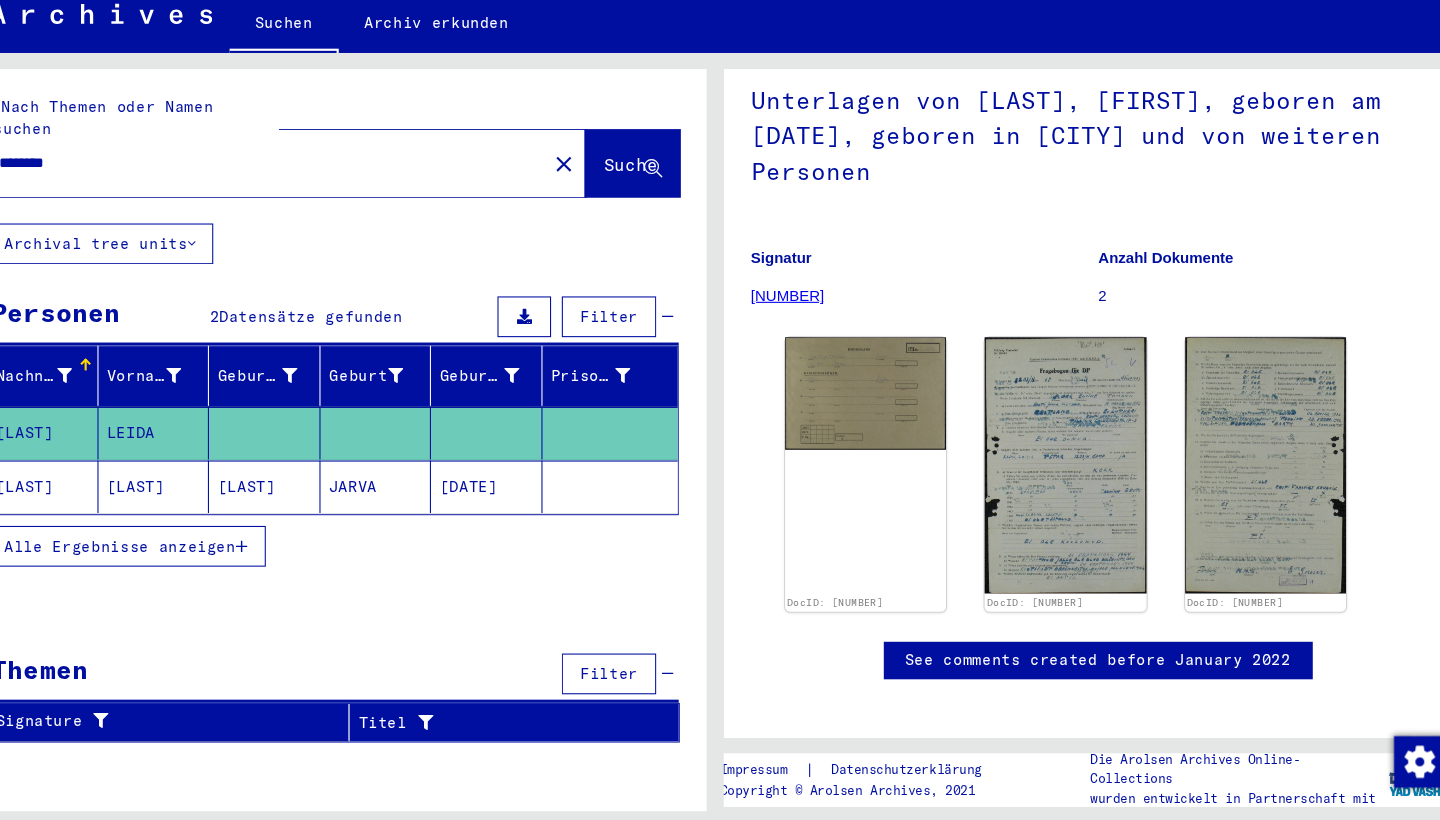 click on "LEIDA" 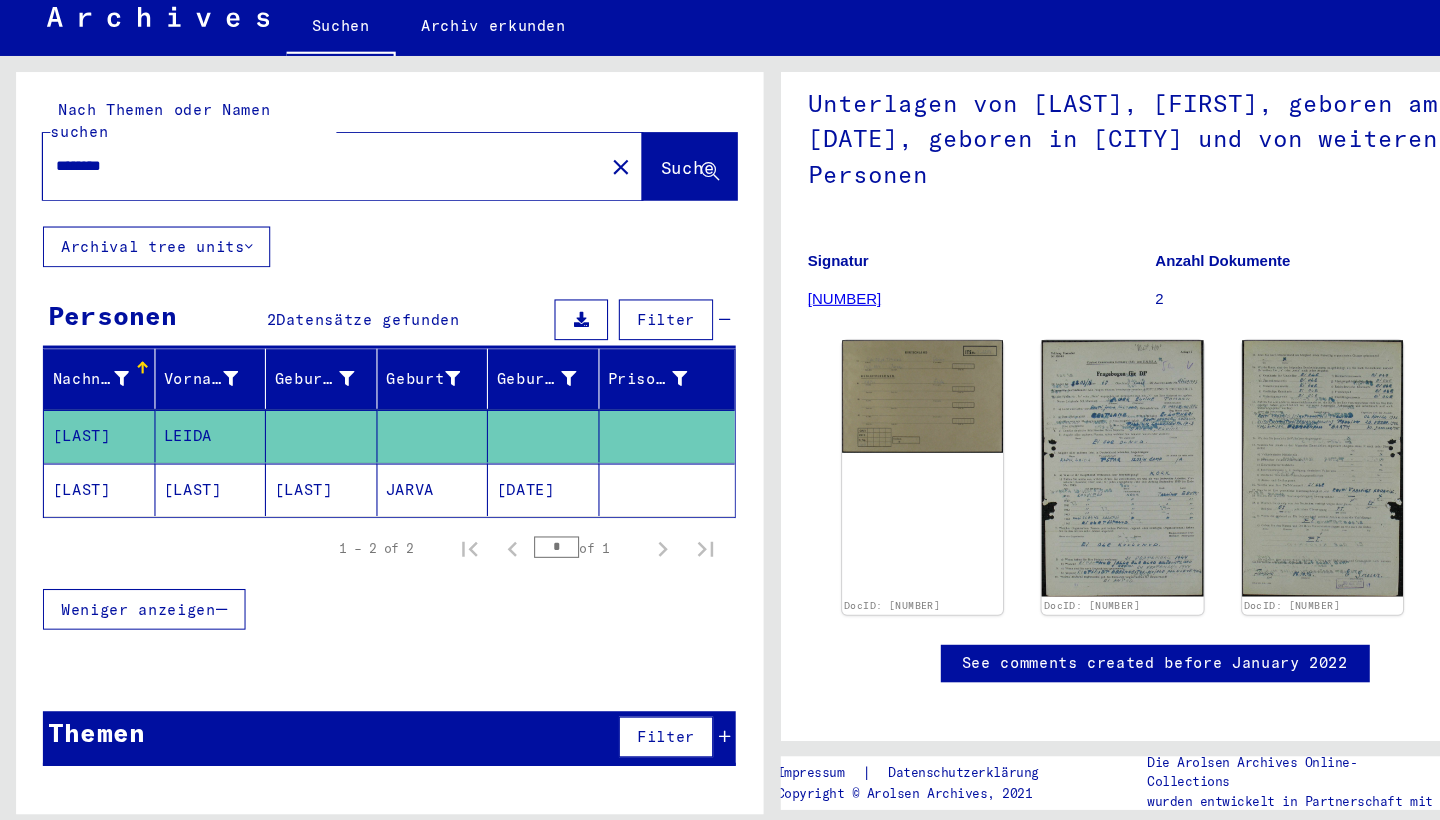 click on "[LAST]" 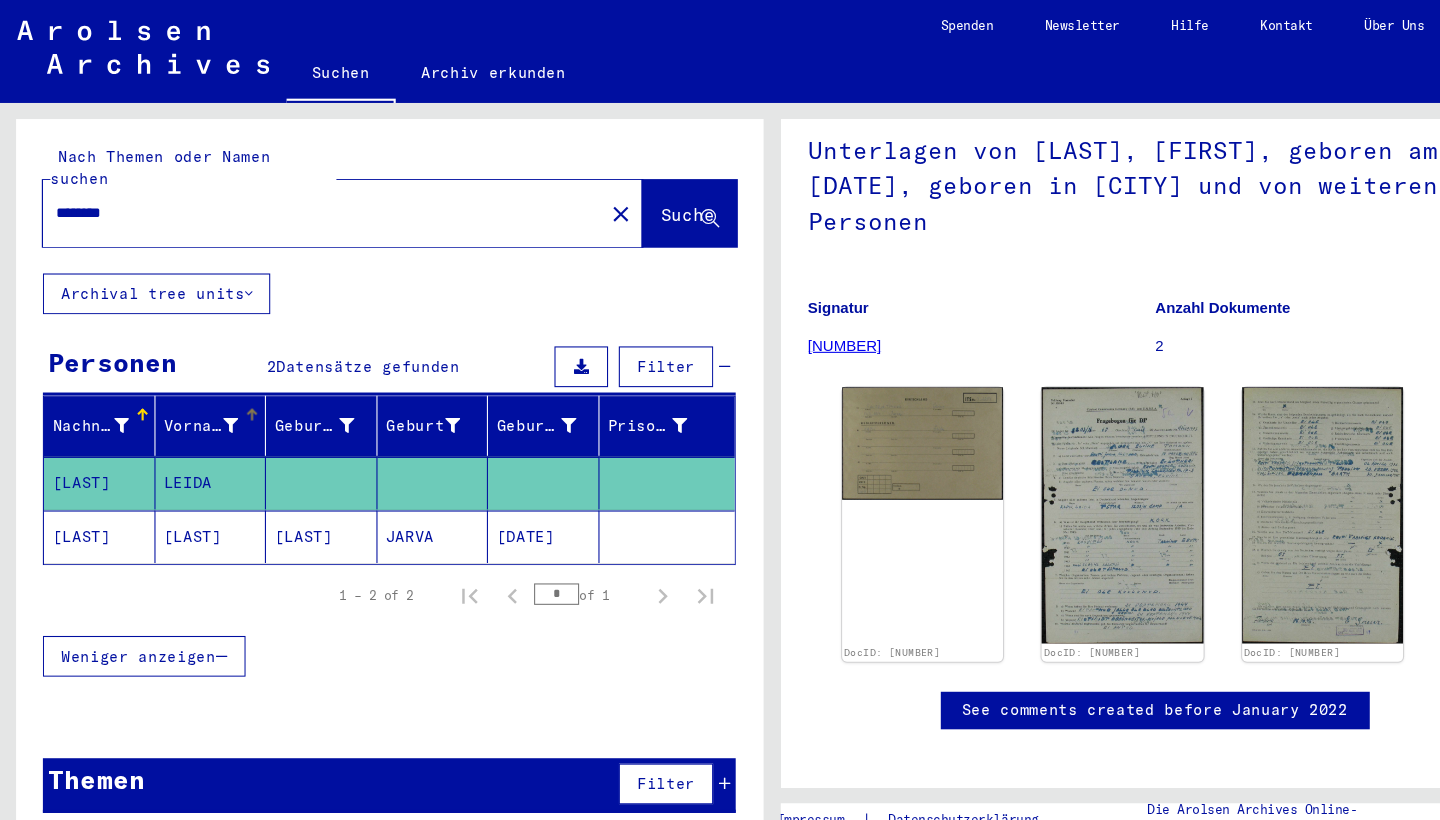 scroll, scrollTop: 0, scrollLeft: 0, axis: both 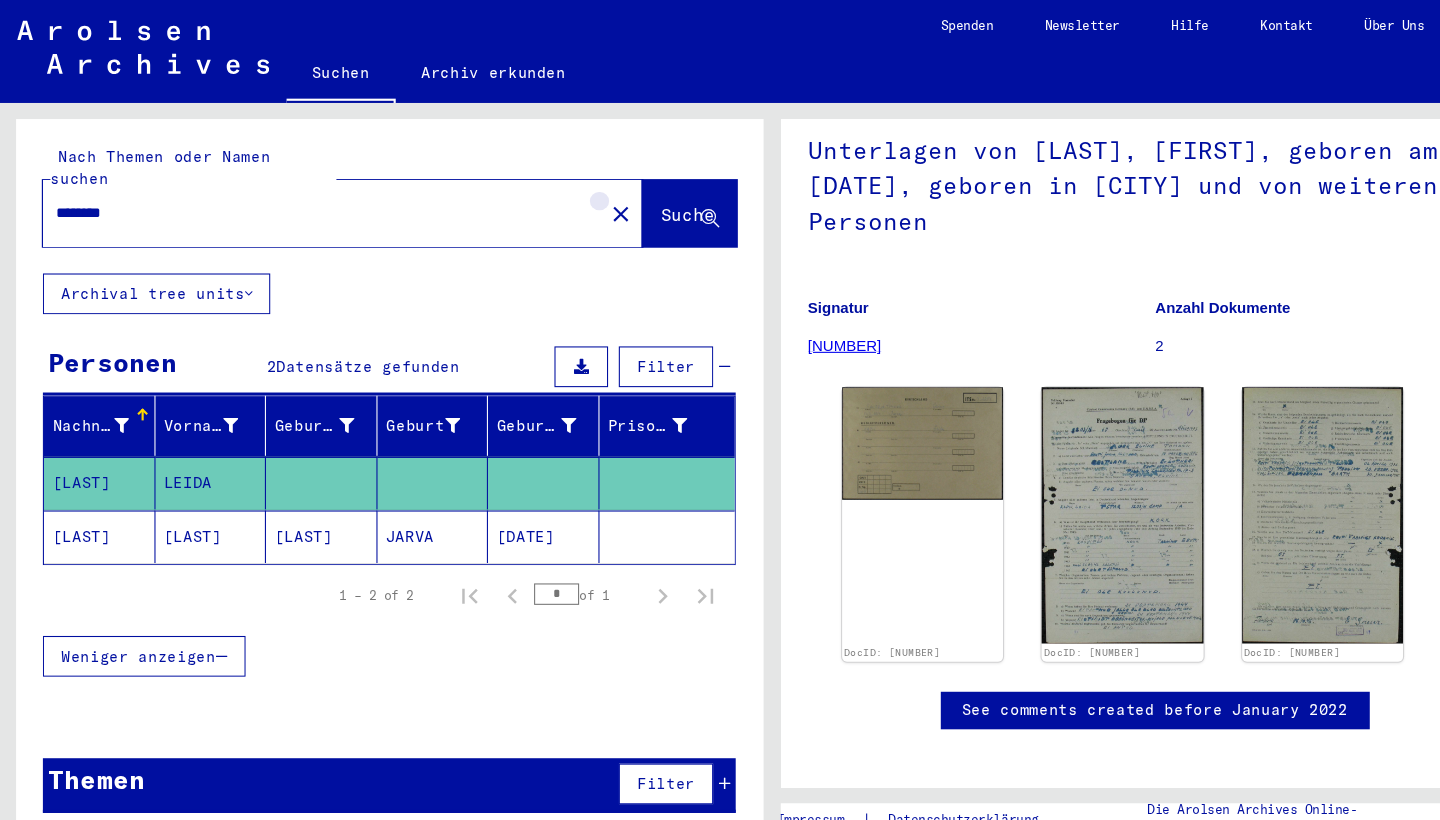 click on "close" 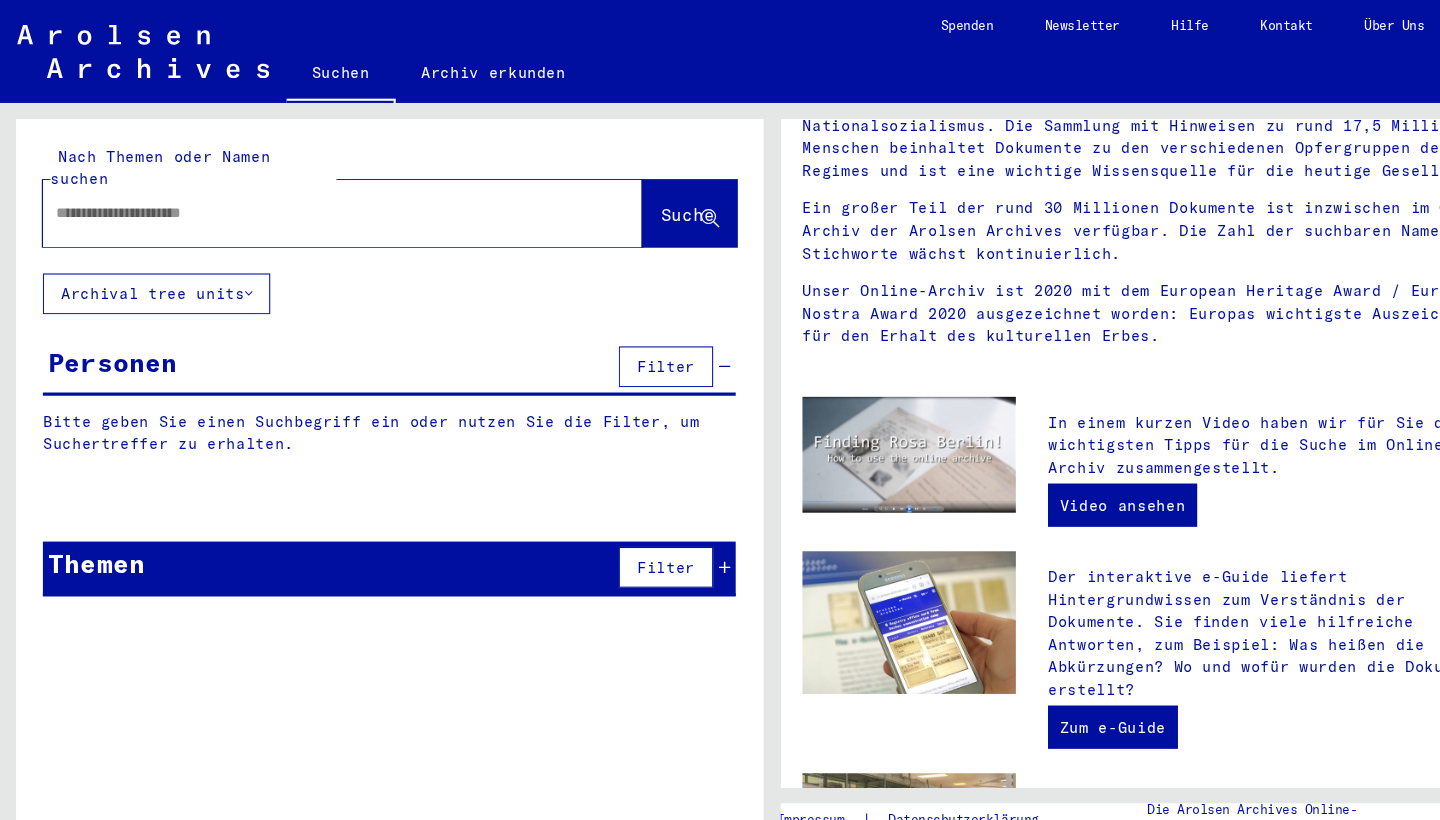 click 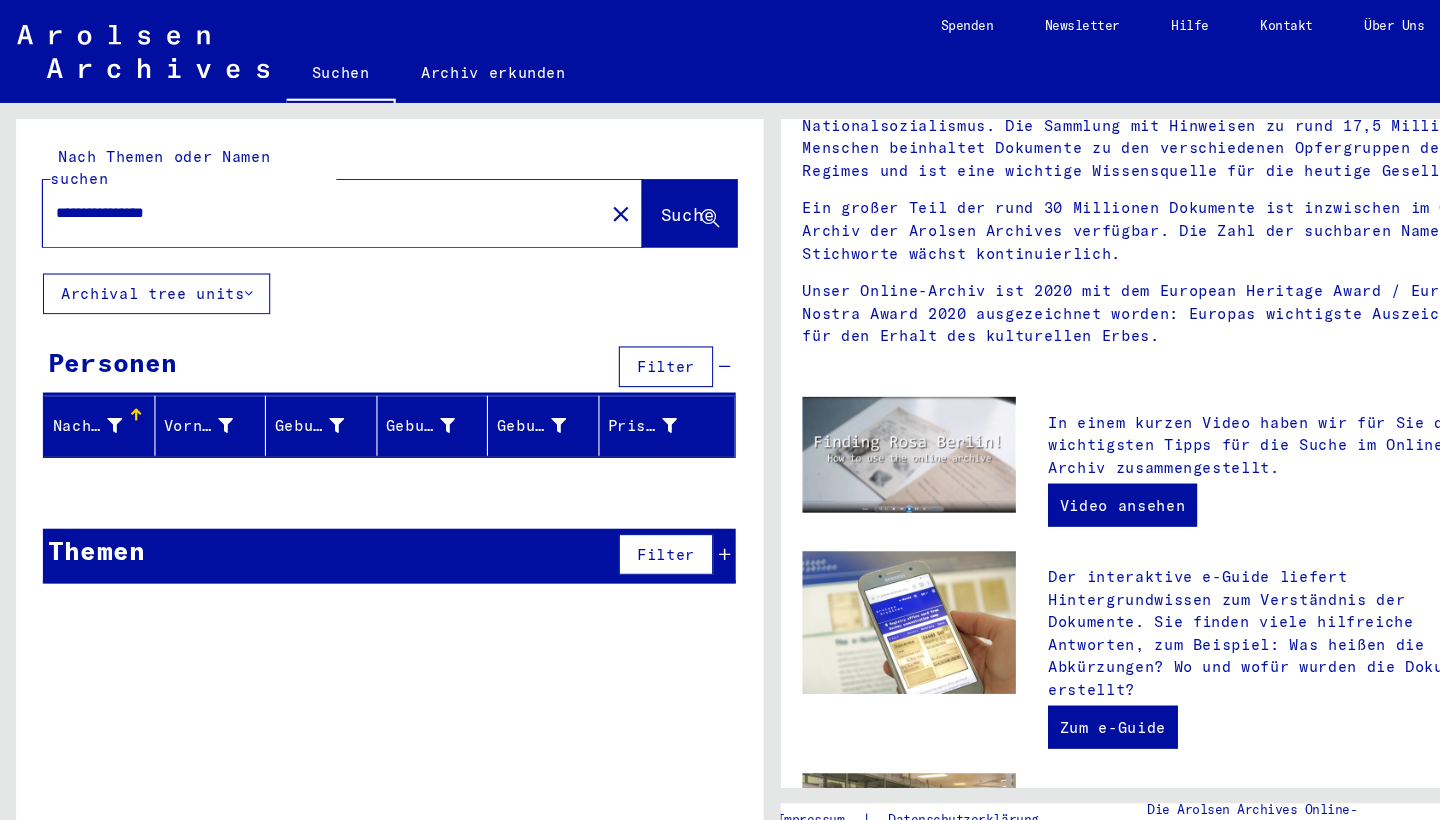 click on "**********" at bounding box center [295, 198] 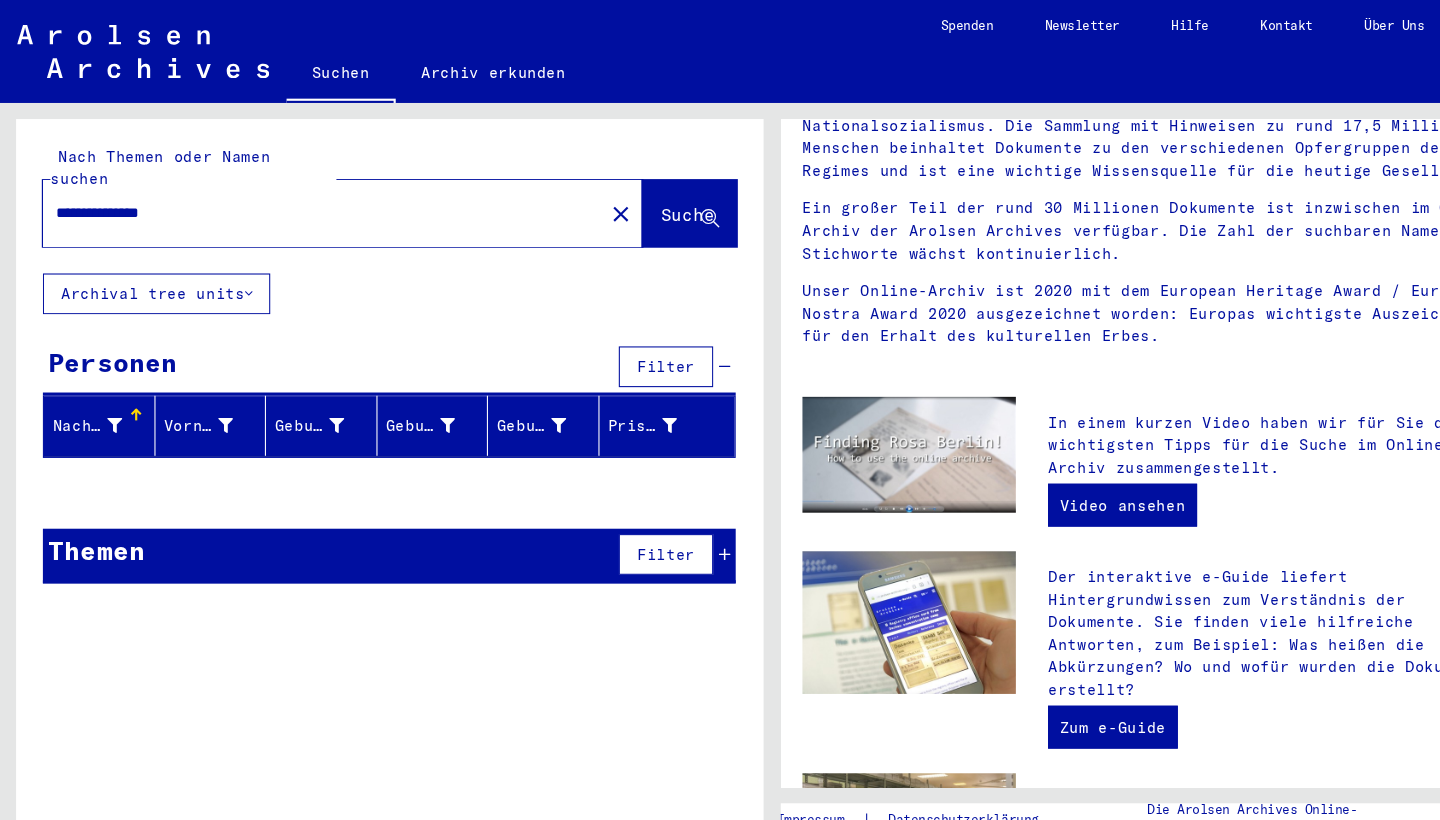 drag, startPoint x: 86, startPoint y: 179, endPoint x: 27, endPoint y: 174, distance: 59.211487 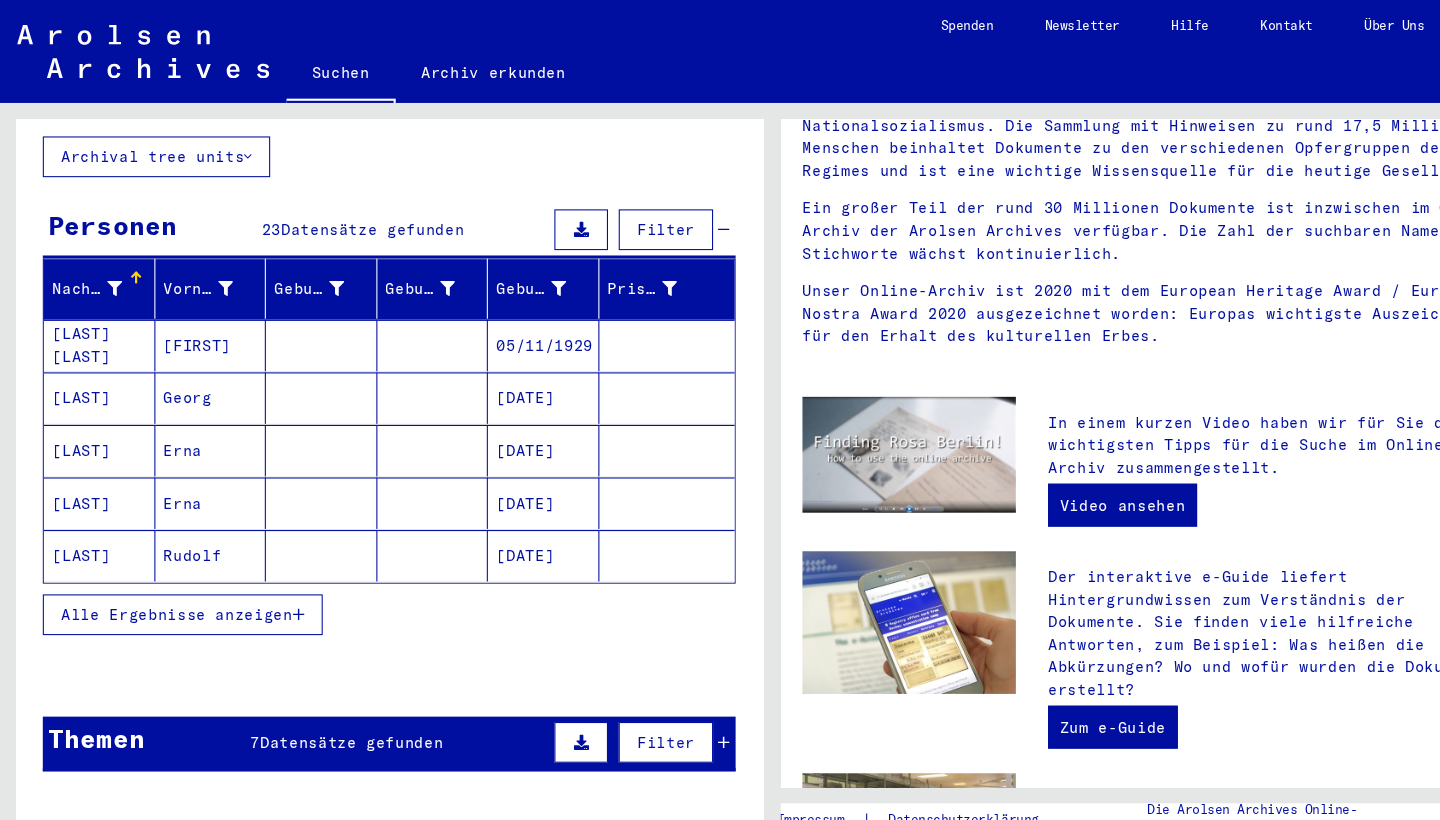 scroll, scrollTop: 135, scrollLeft: 0, axis: vertical 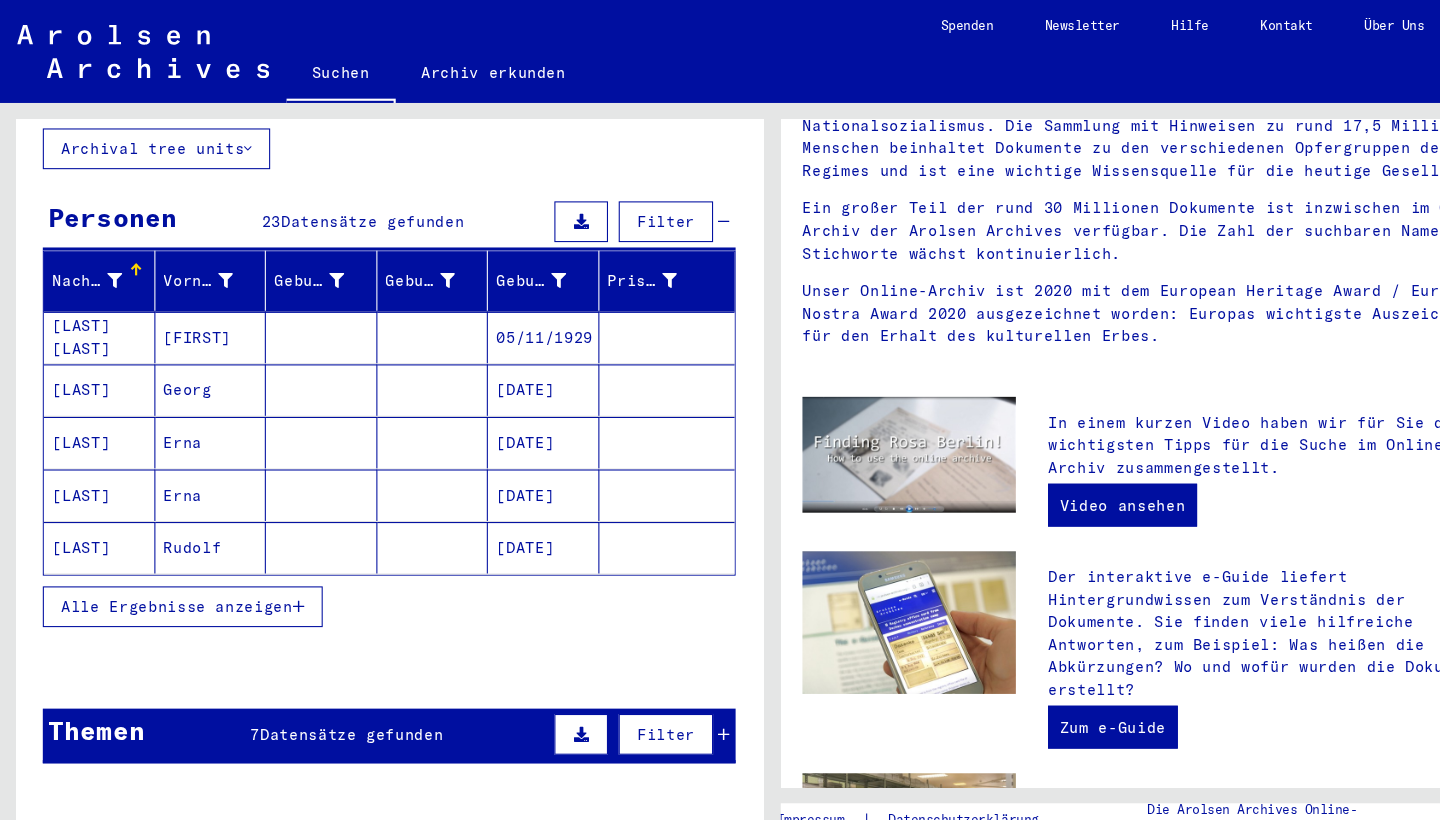 click on "Alle Ergebnisse anzeigen" at bounding box center [165, 566] 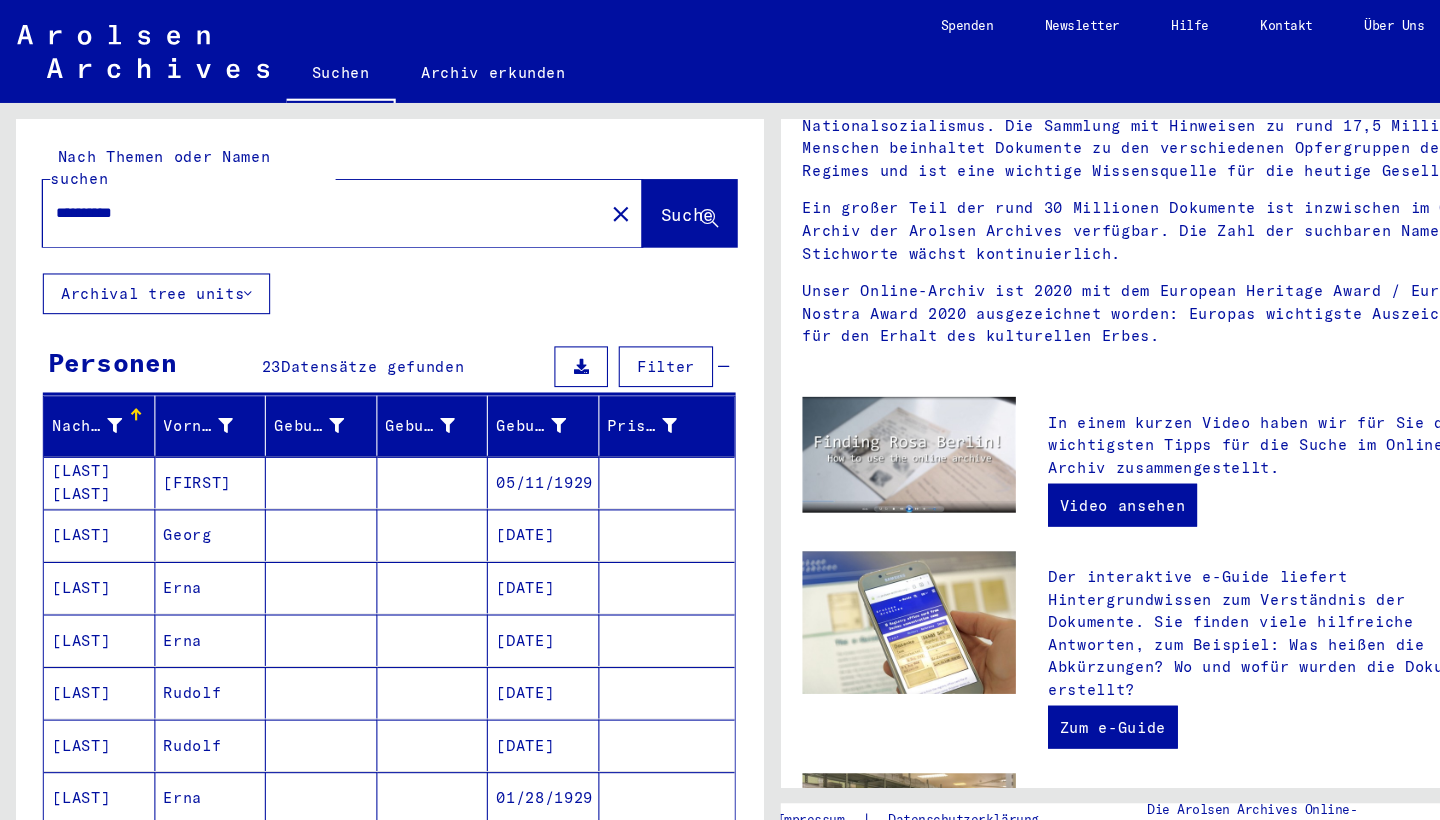 scroll, scrollTop: 0, scrollLeft: 0, axis: both 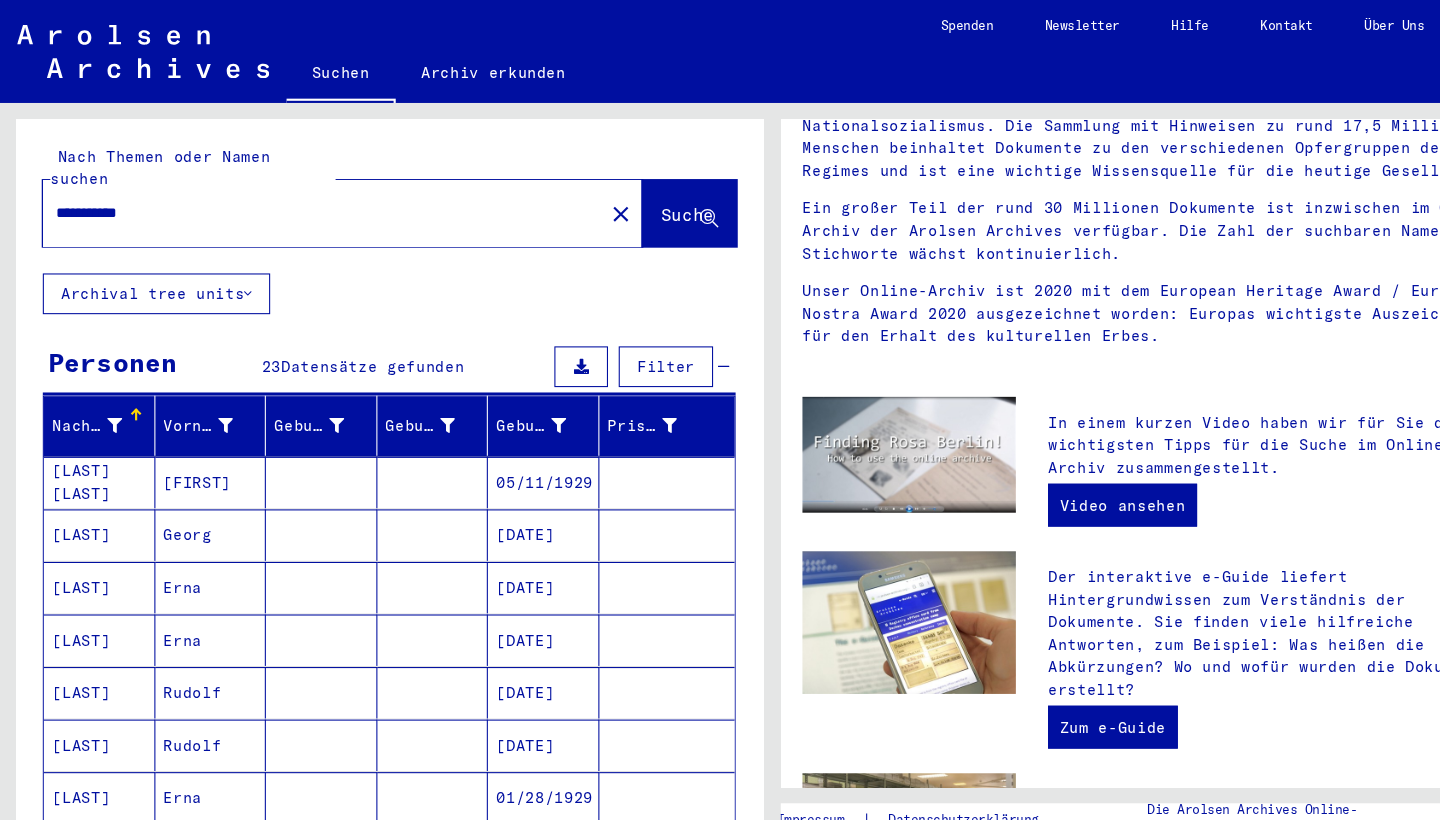 click on "Suche" 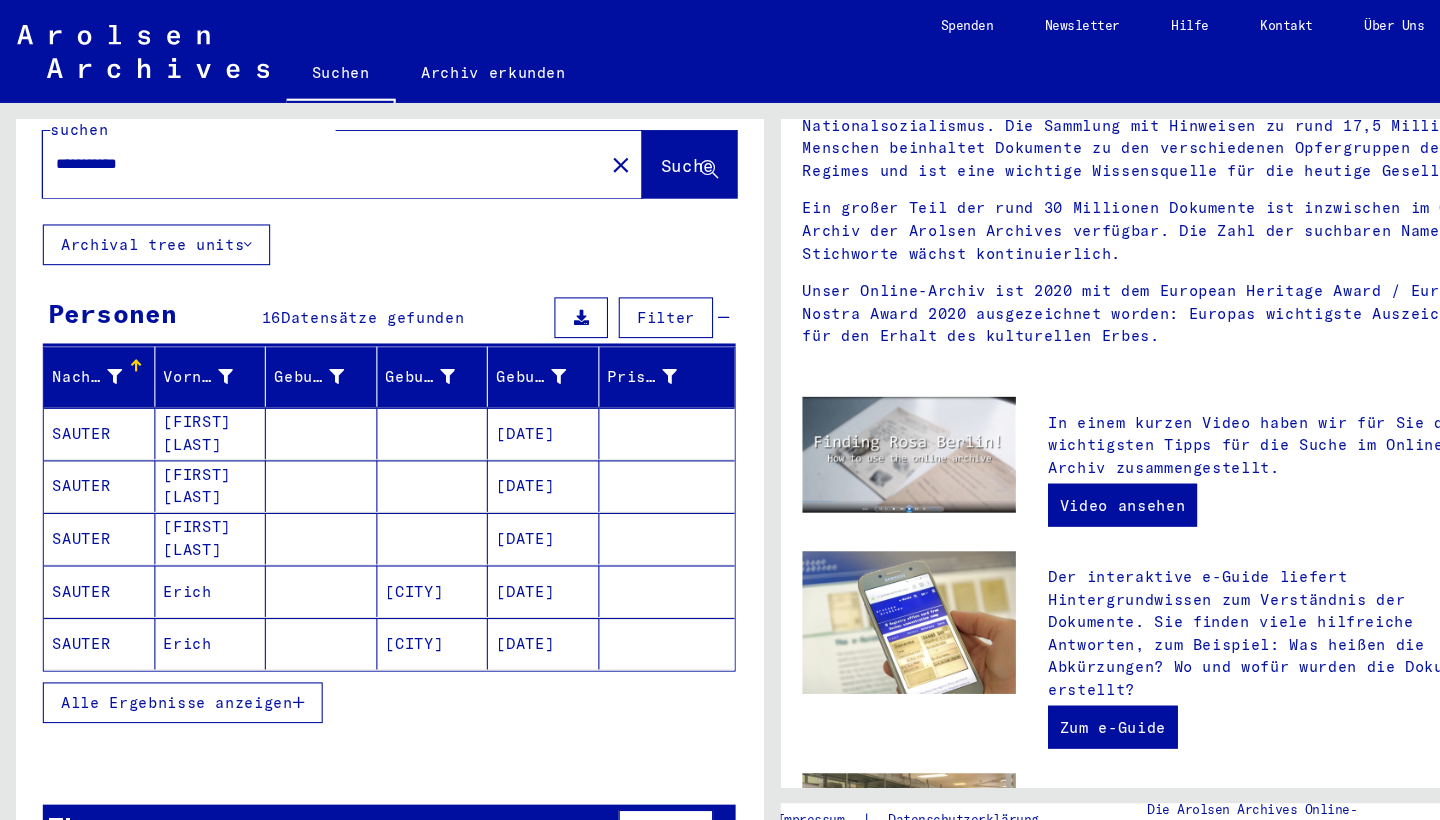 scroll, scrollTop: 45, scrollLeft: 0, axis: vertical 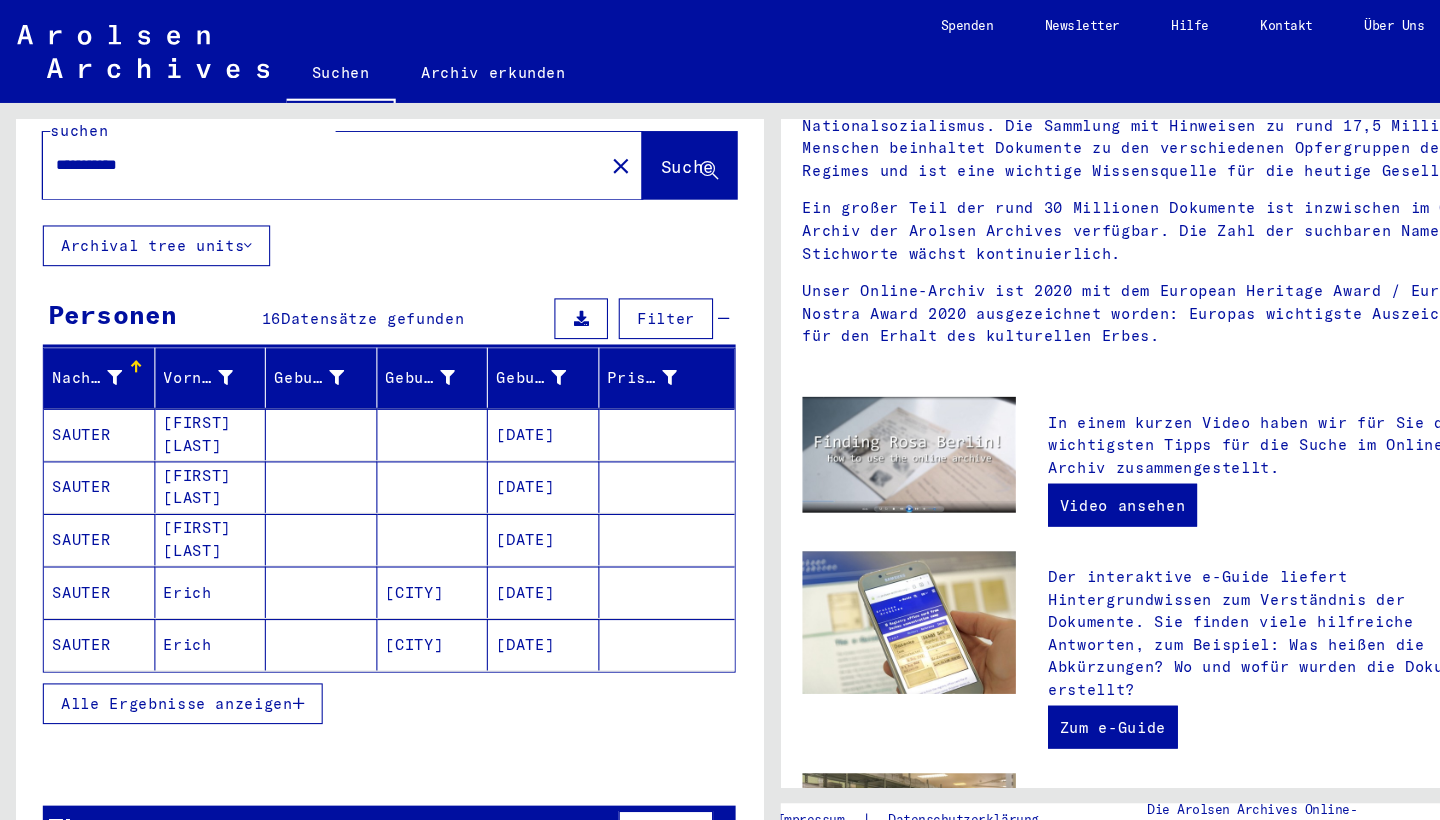 click on "Alle Ergebnisse anzeigen" at bounding box center (170, 656) 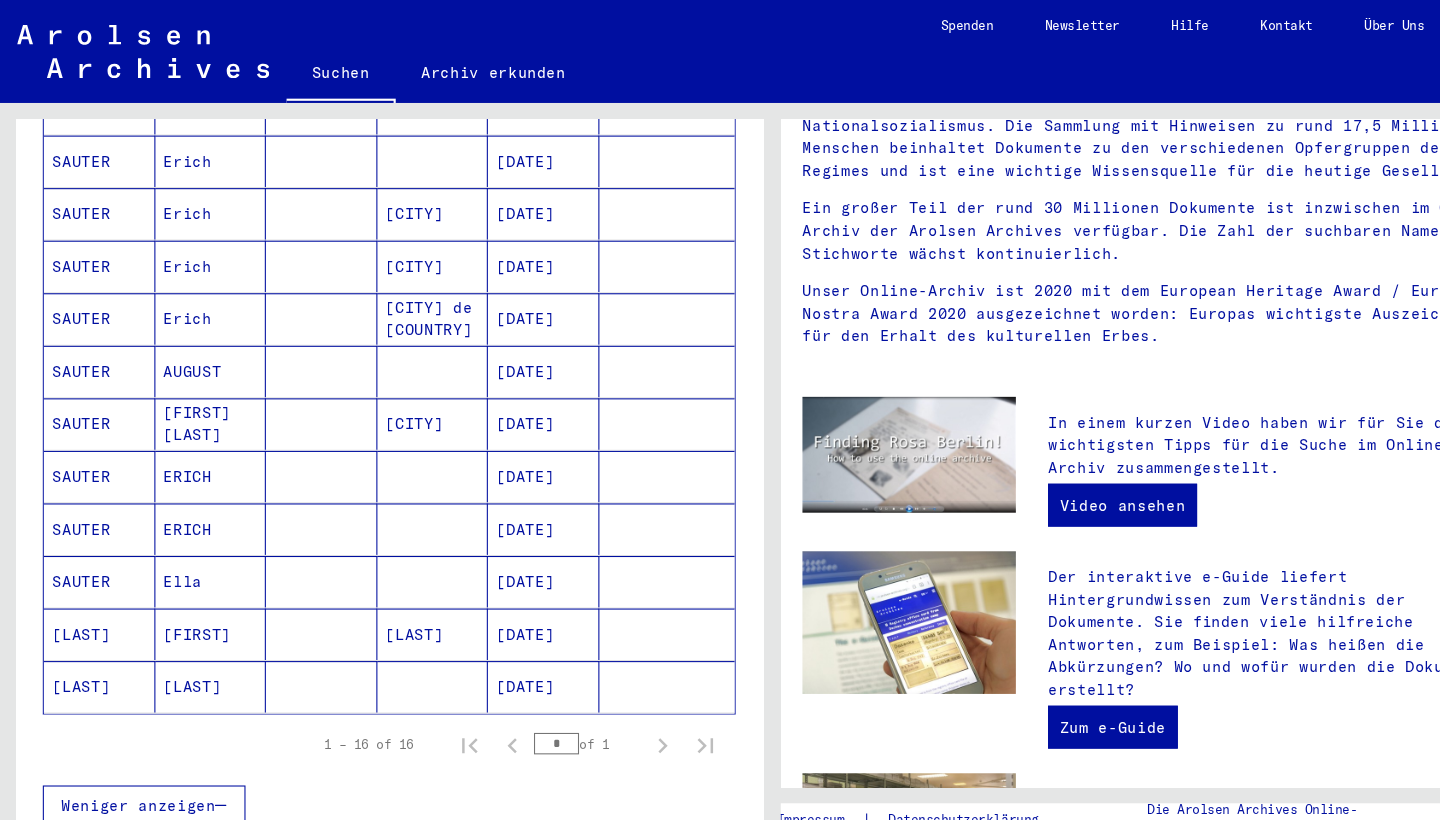 scroll, scrollTop: 568, scrollLeft: 0, axis: vertical 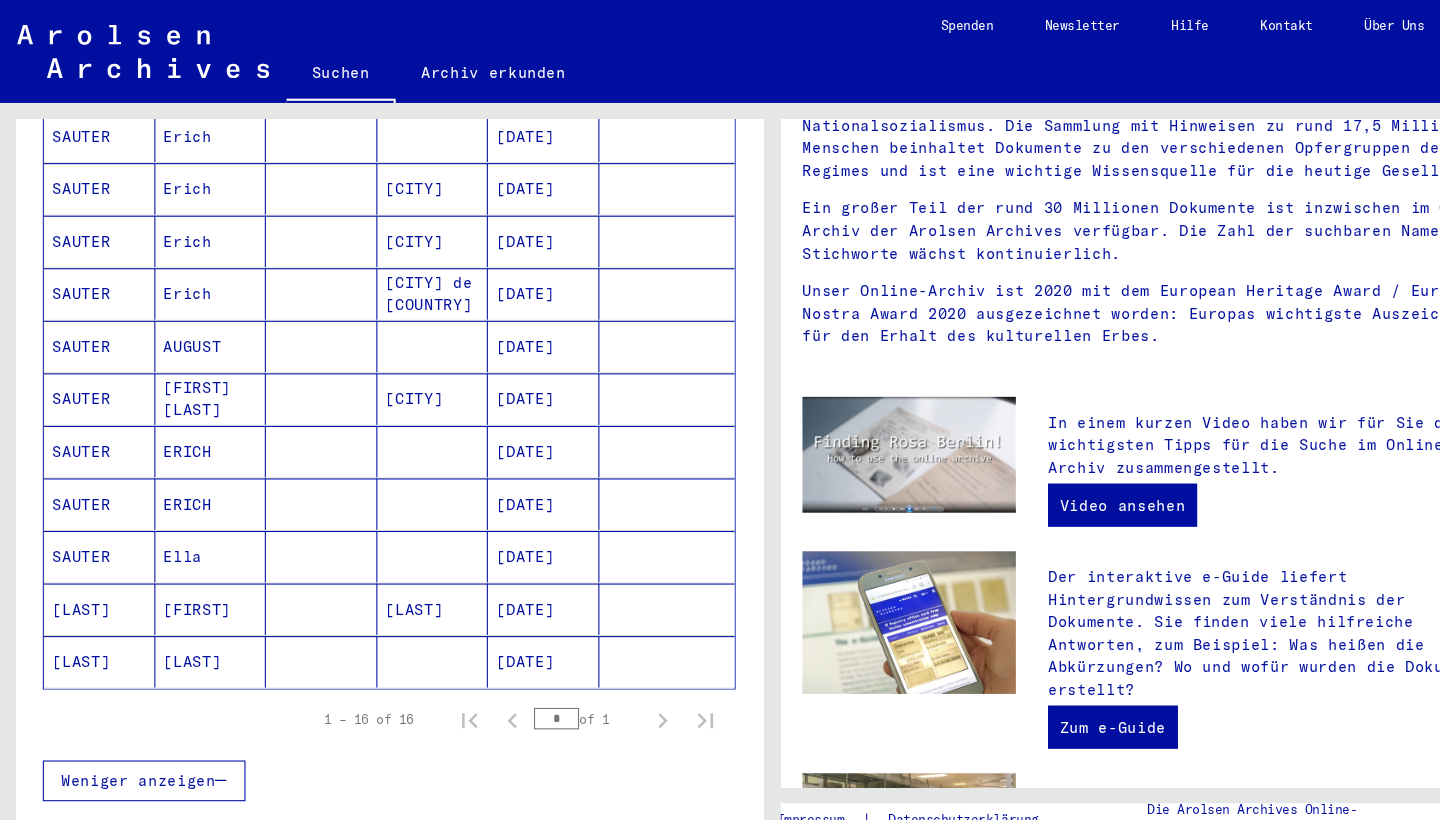 click on "Ella" at bounding box center (197, 568) 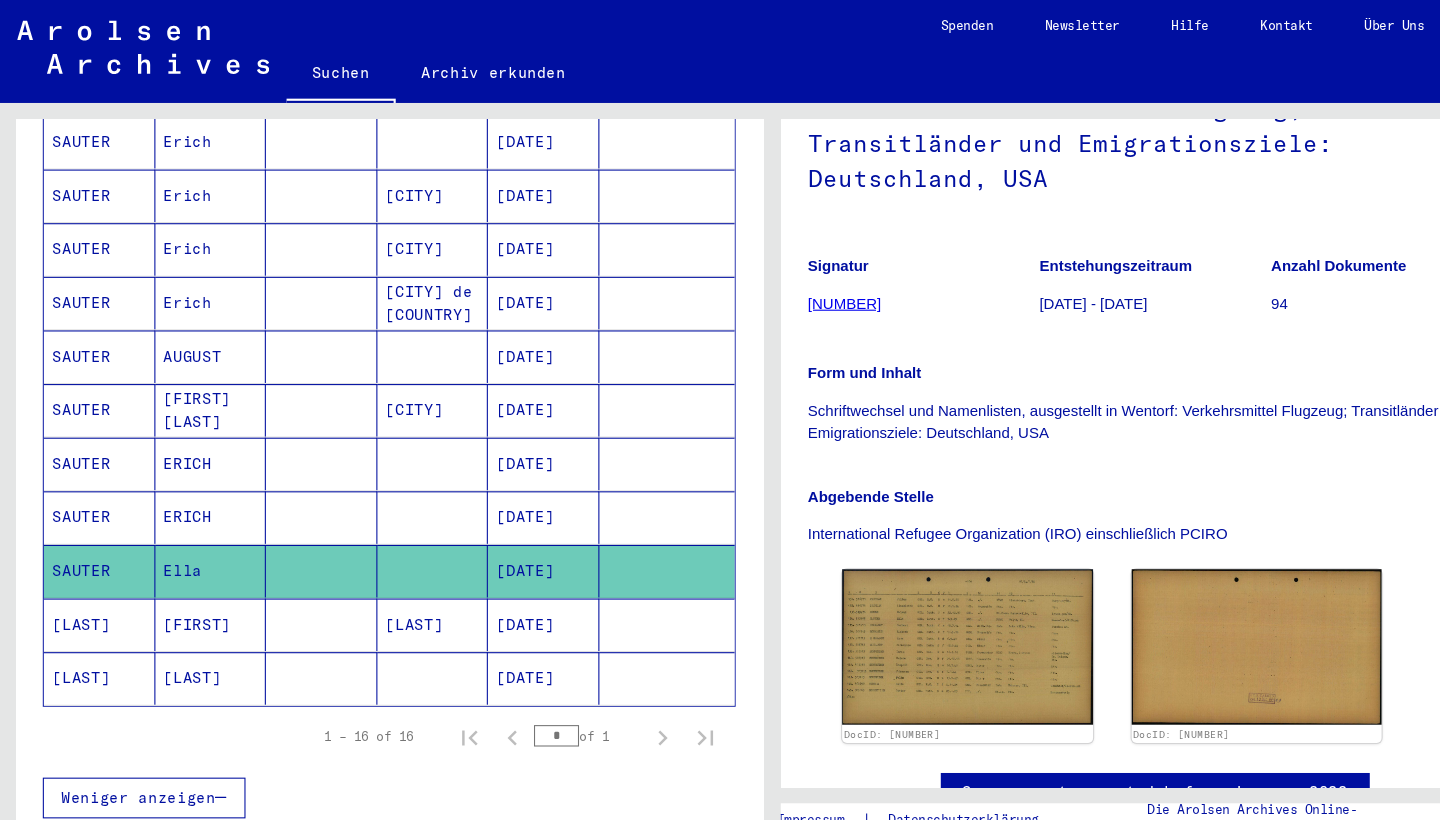scroll, scrollTop: 230, scrollLeft: 0, axis: vertical 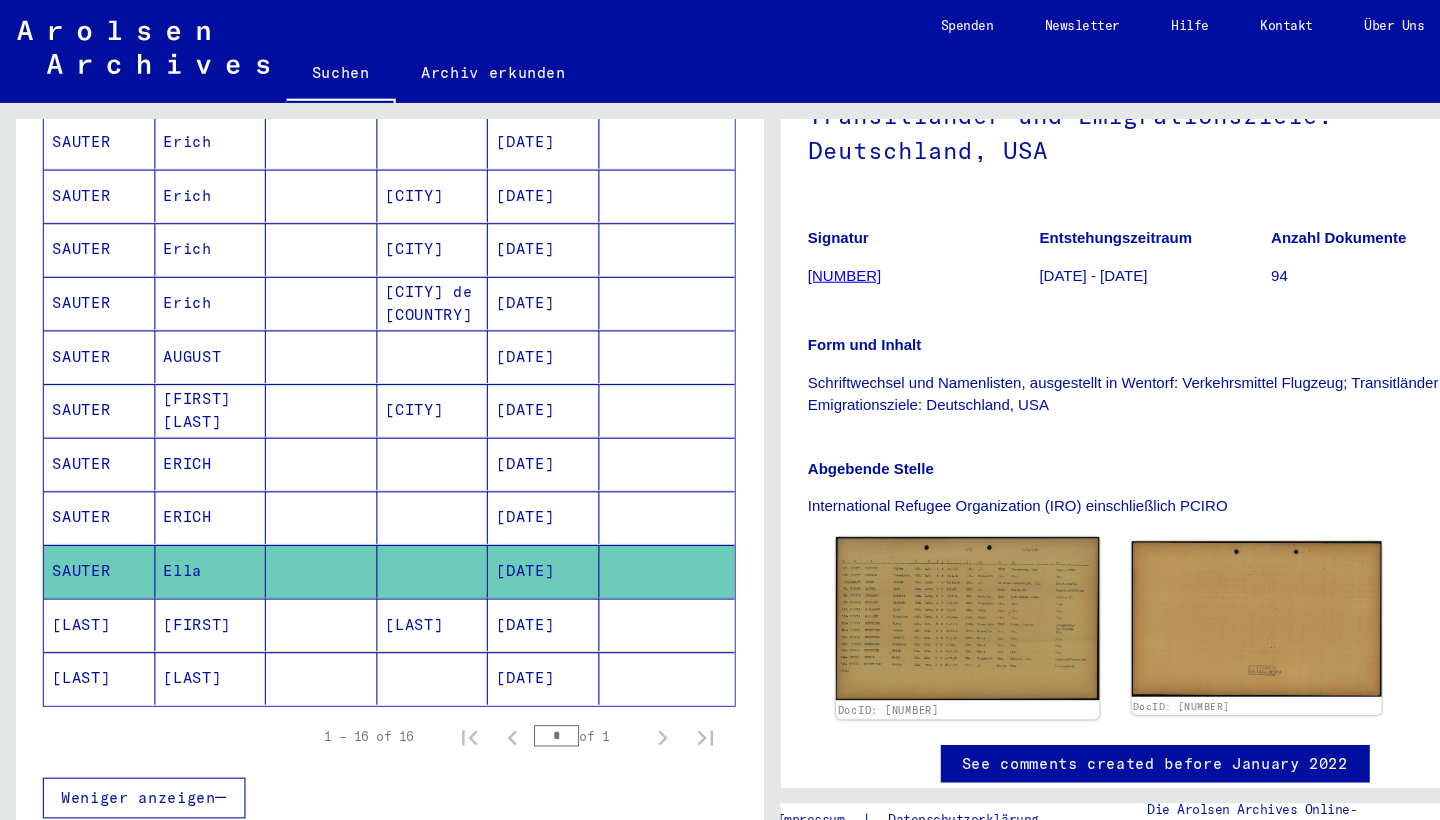 click 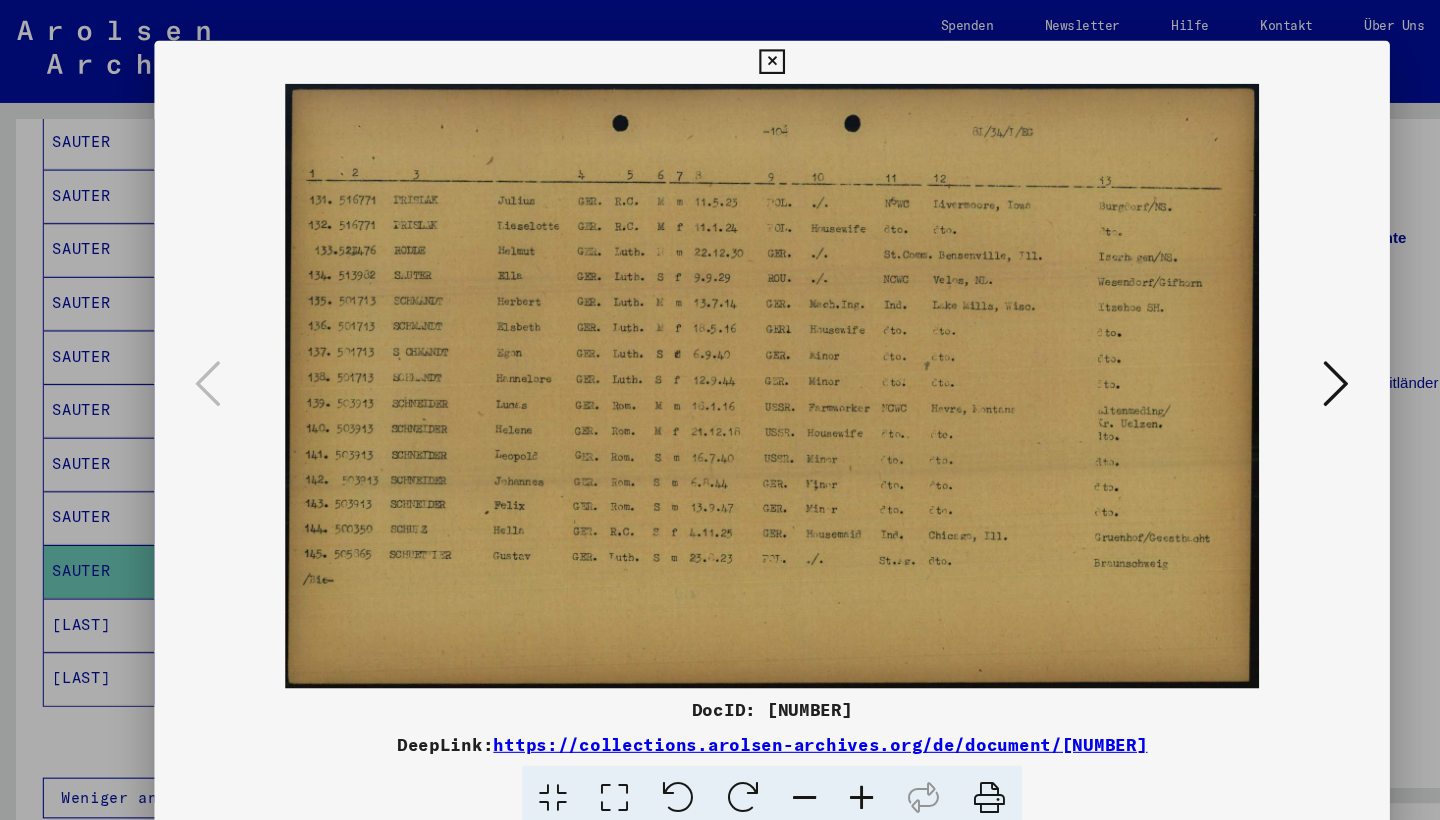 click at bounding box center (719, 58) 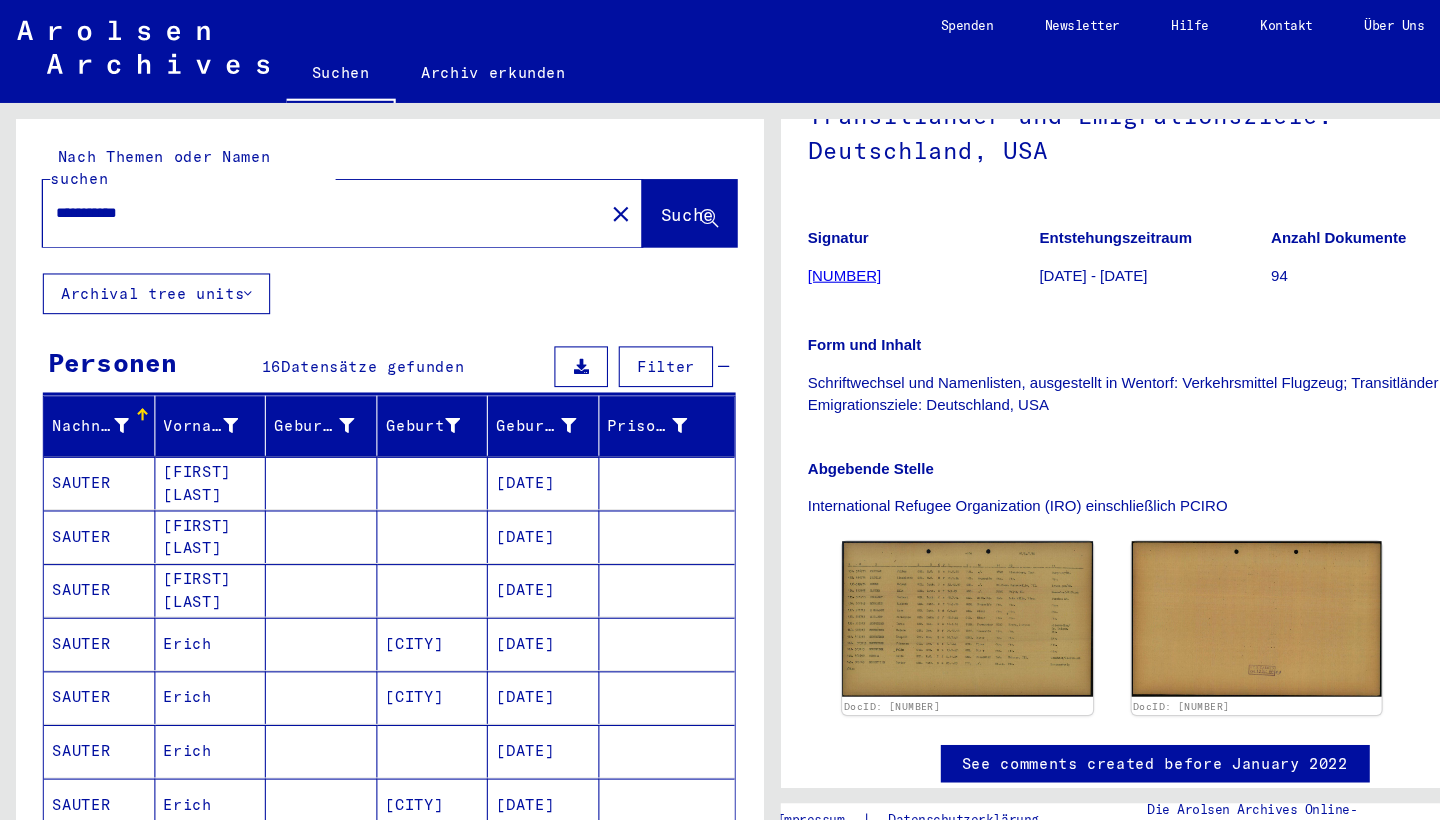 scroll, scrollTop: 0, scrollLeft: 0, axis: both 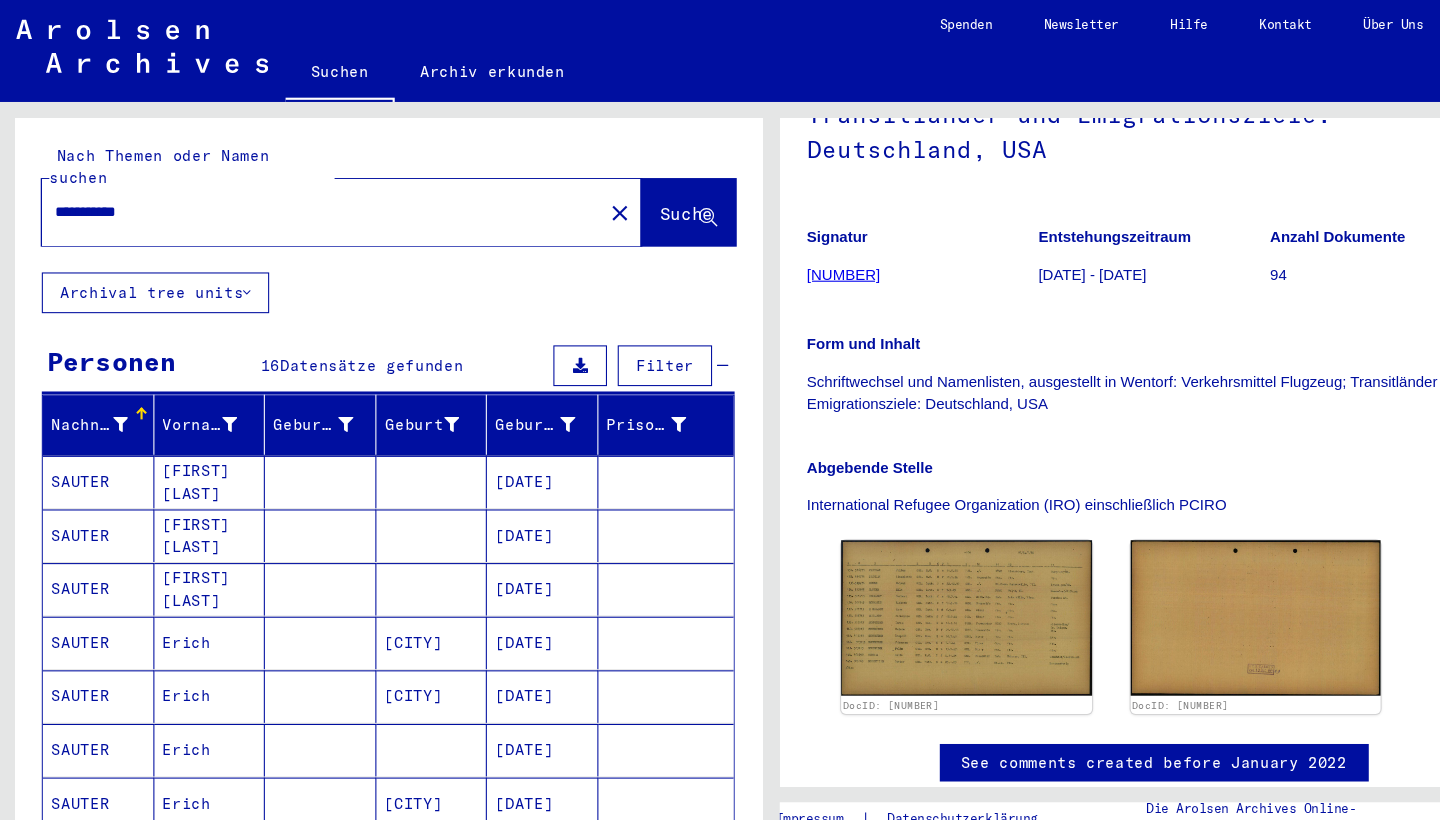 click on "**********" at bounding box center [301, 198] 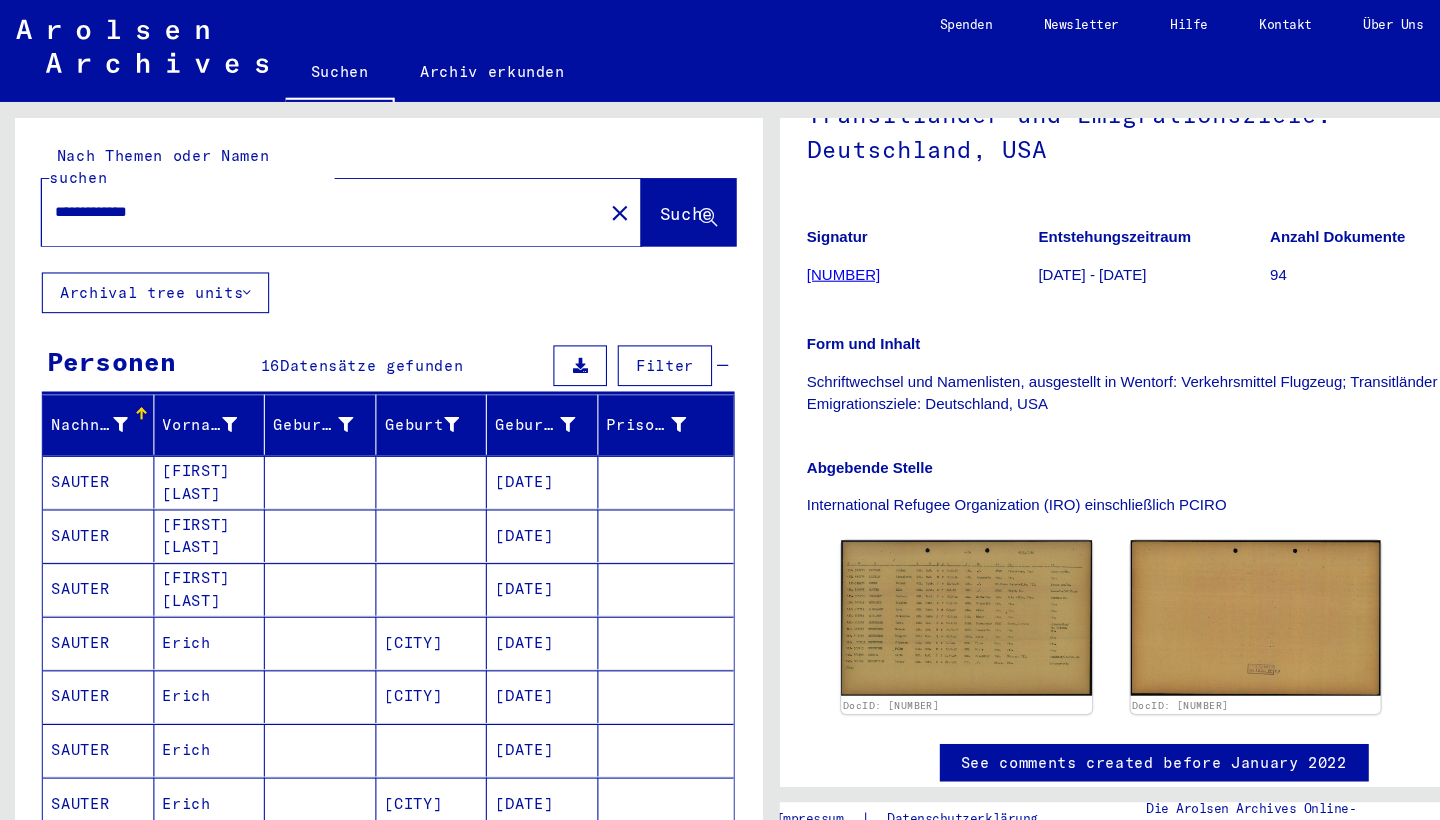 drag, startPoint x: 142, startPoint y: 186, endPoint x: 170, endPoint y: 171, distance: 31.764761 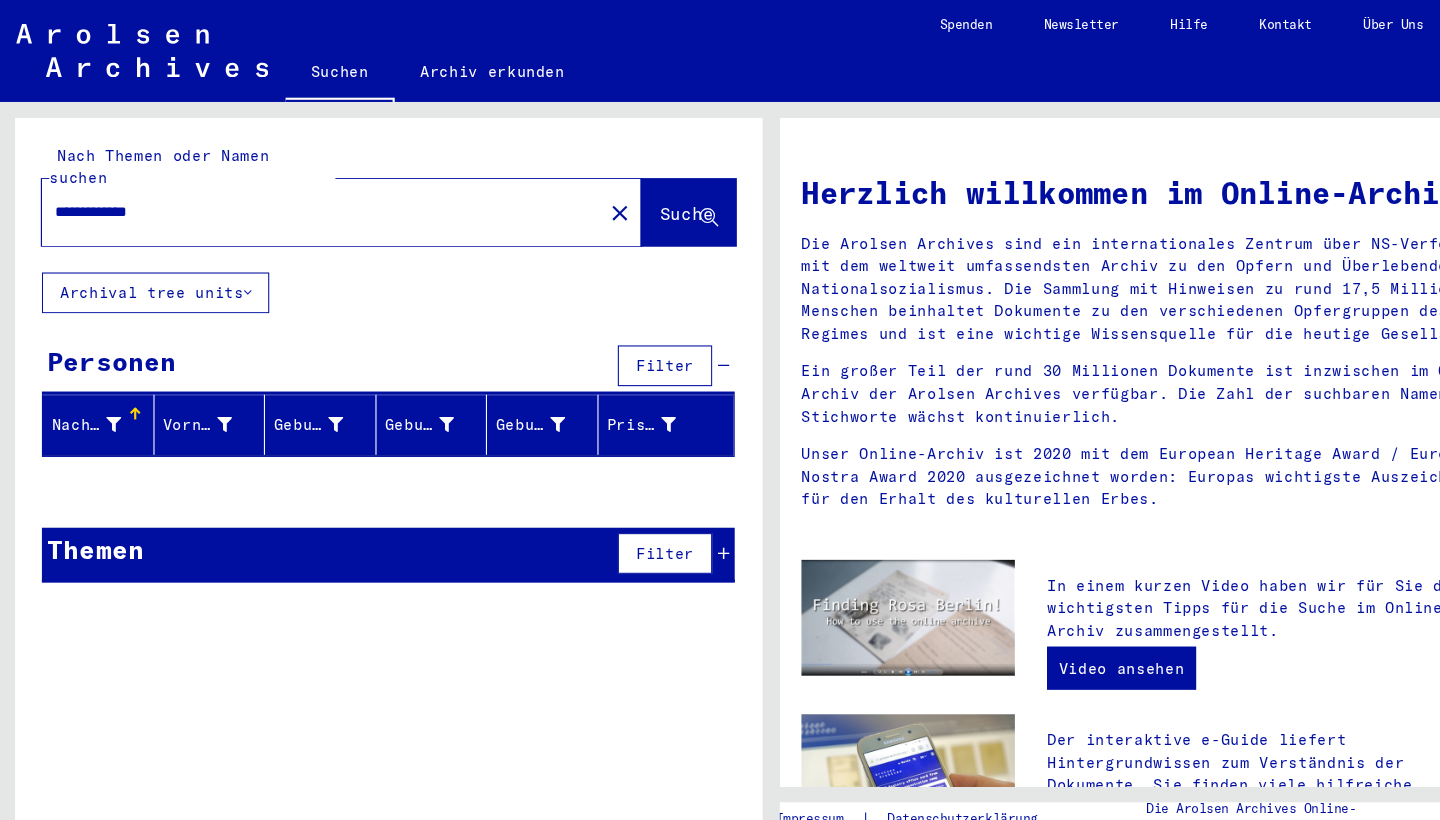 click on "**********" at bounding box center [295, 198] 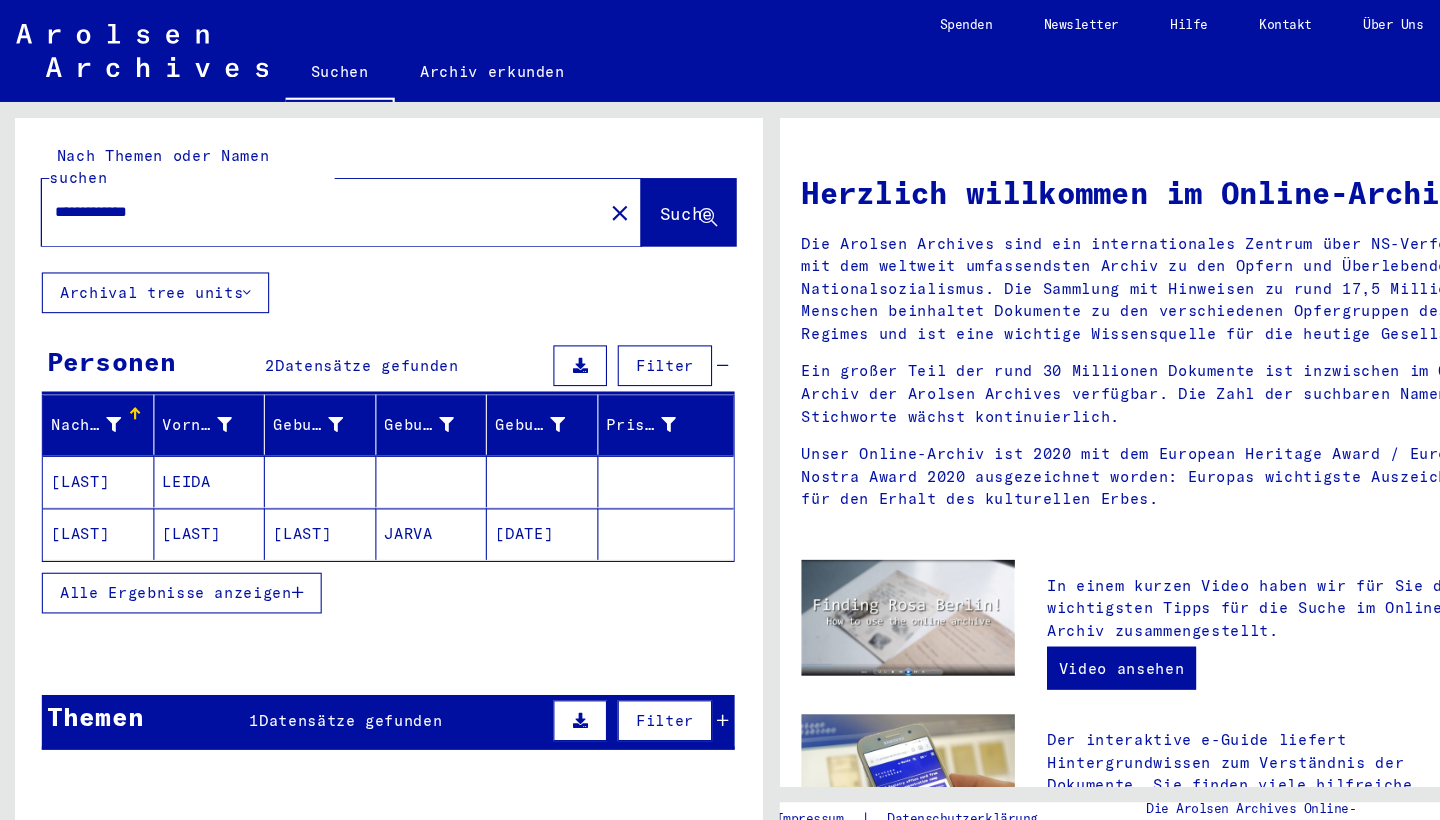 click on "**********" at bounding box center [295, 198] 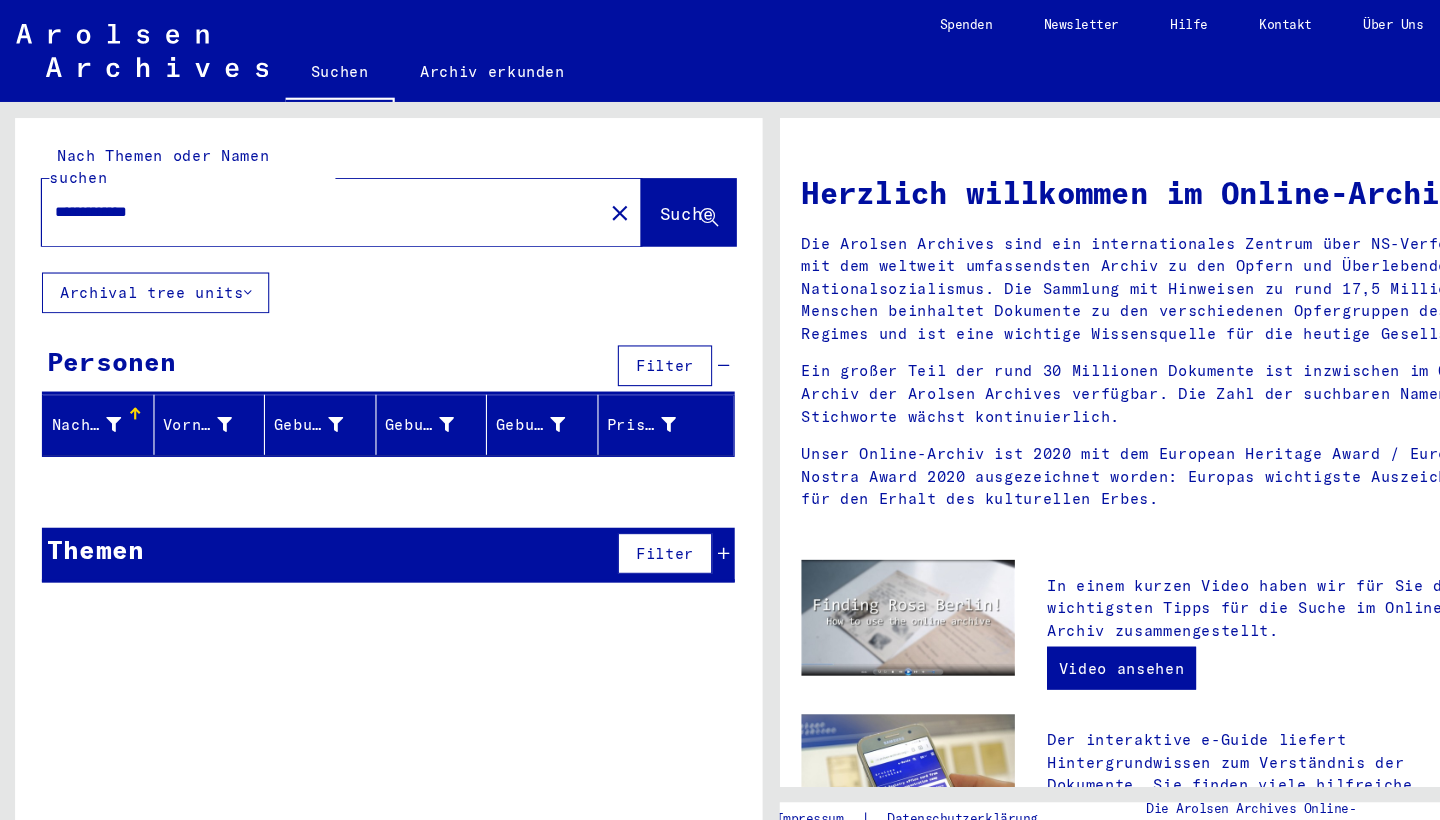 click on "**********" at bounding box center (295, 198) 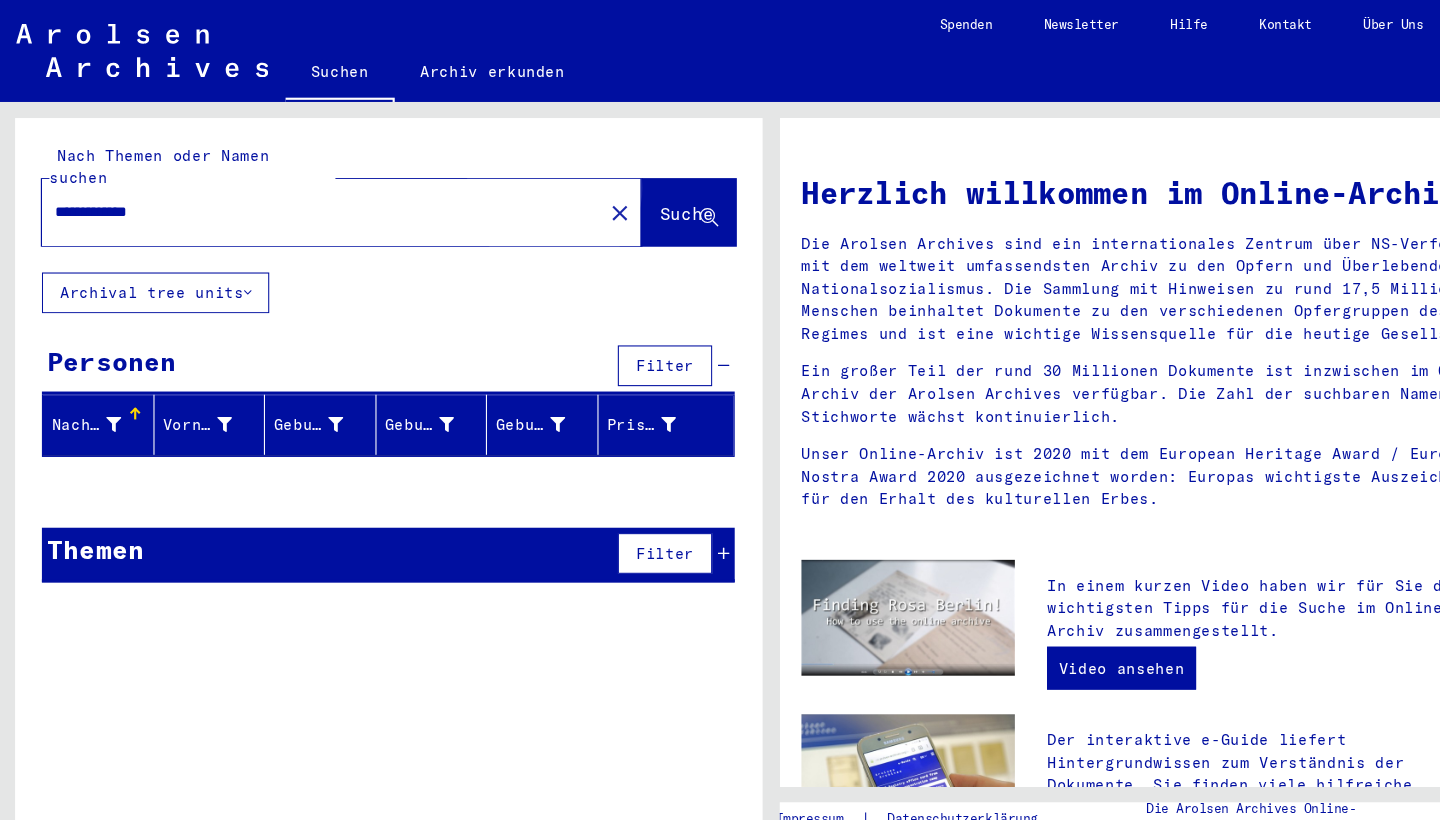 click on "Suche" 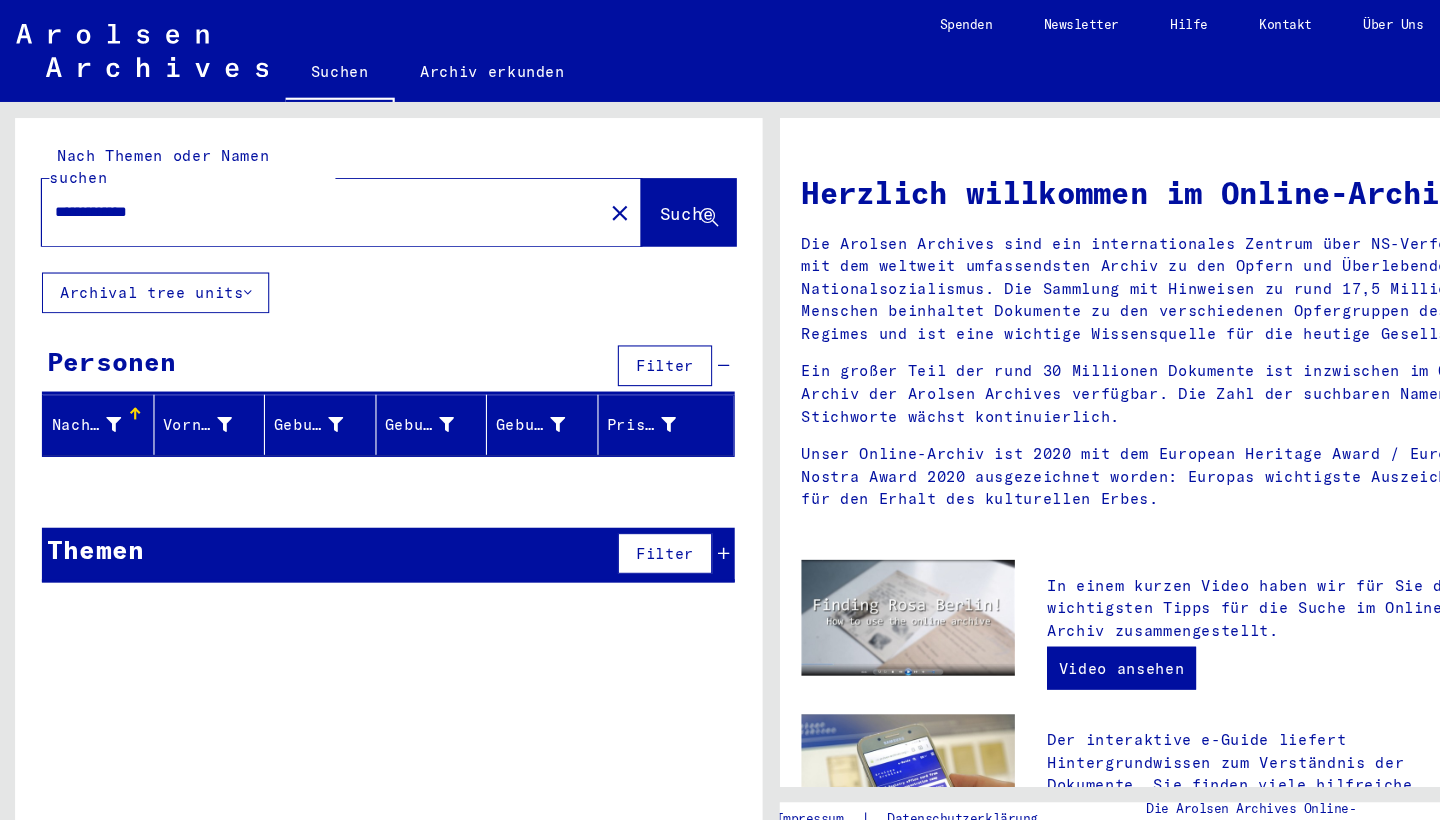 click on "**********" at bounding box center (295, 198) 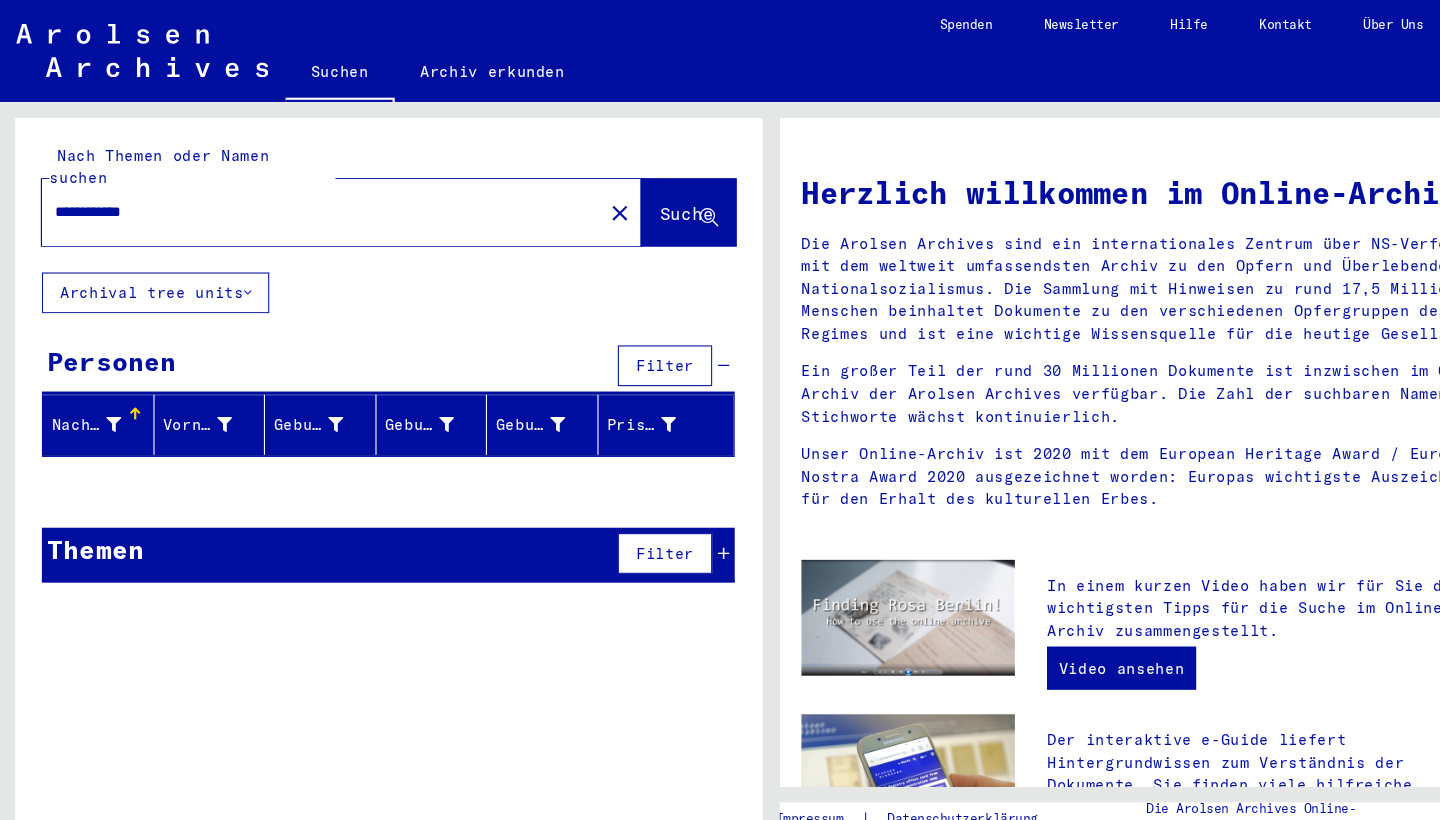 type on "**********" 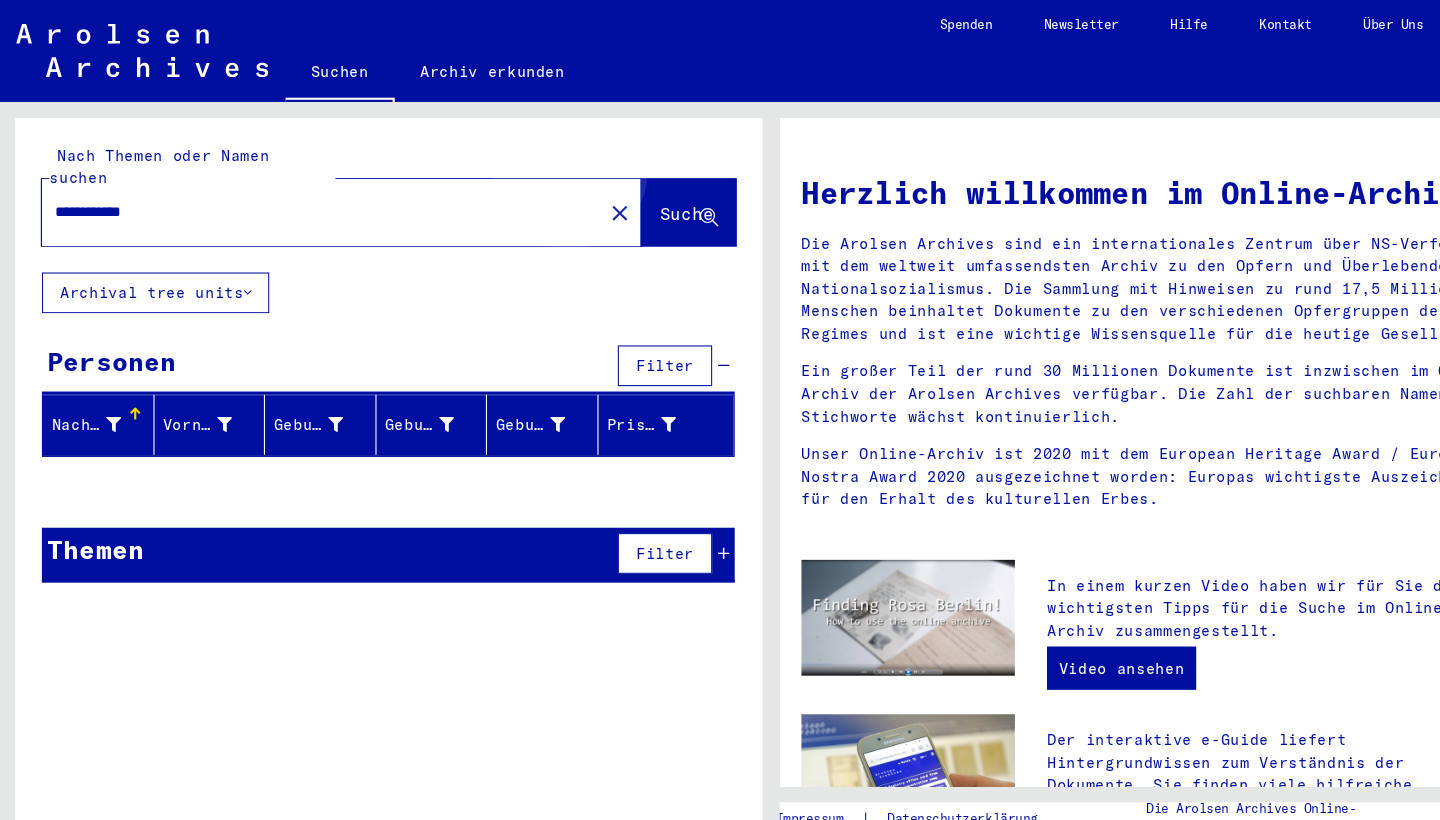 click on "Suche" 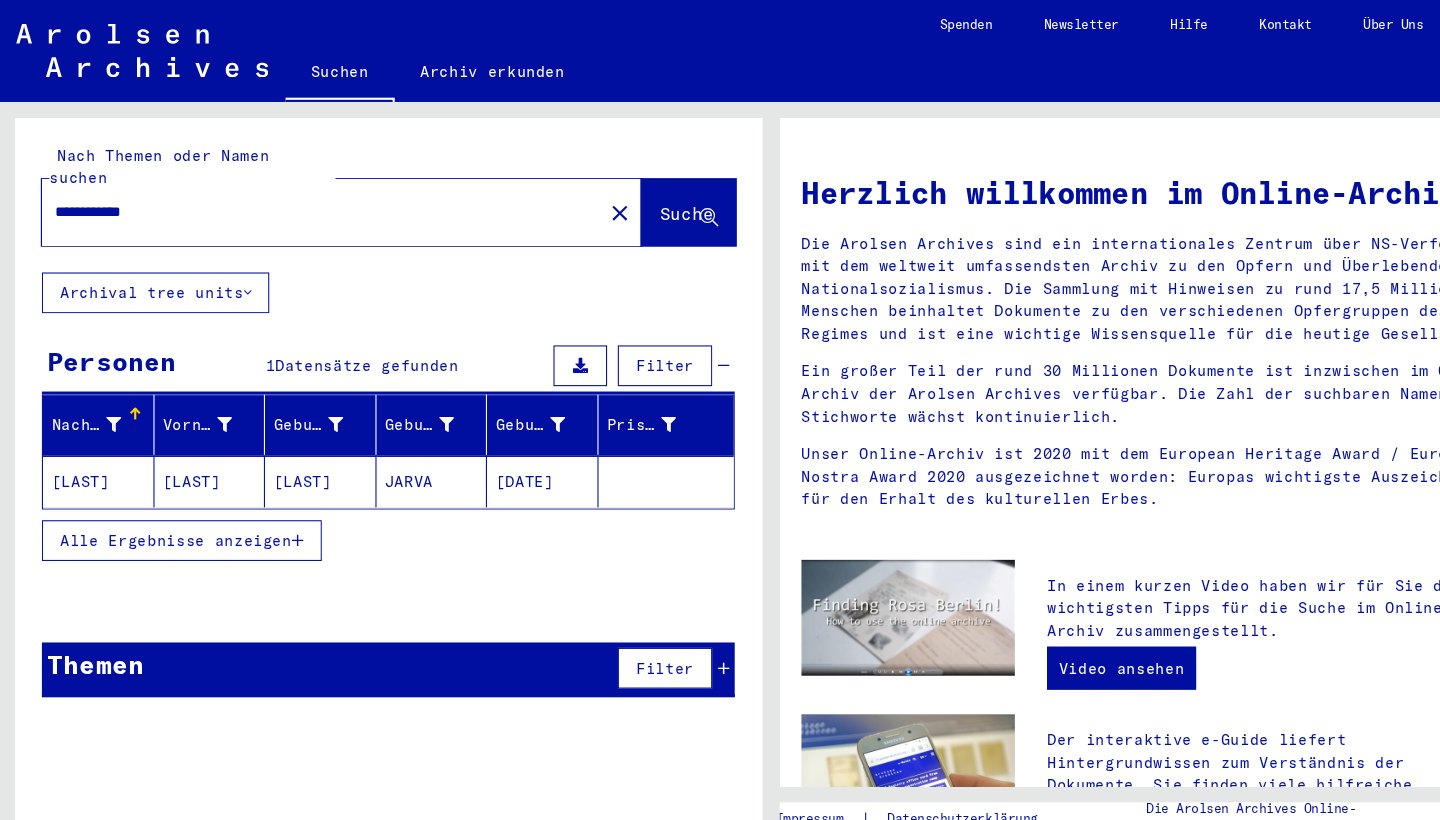 click on "**********" at bounding box center (295, 198) 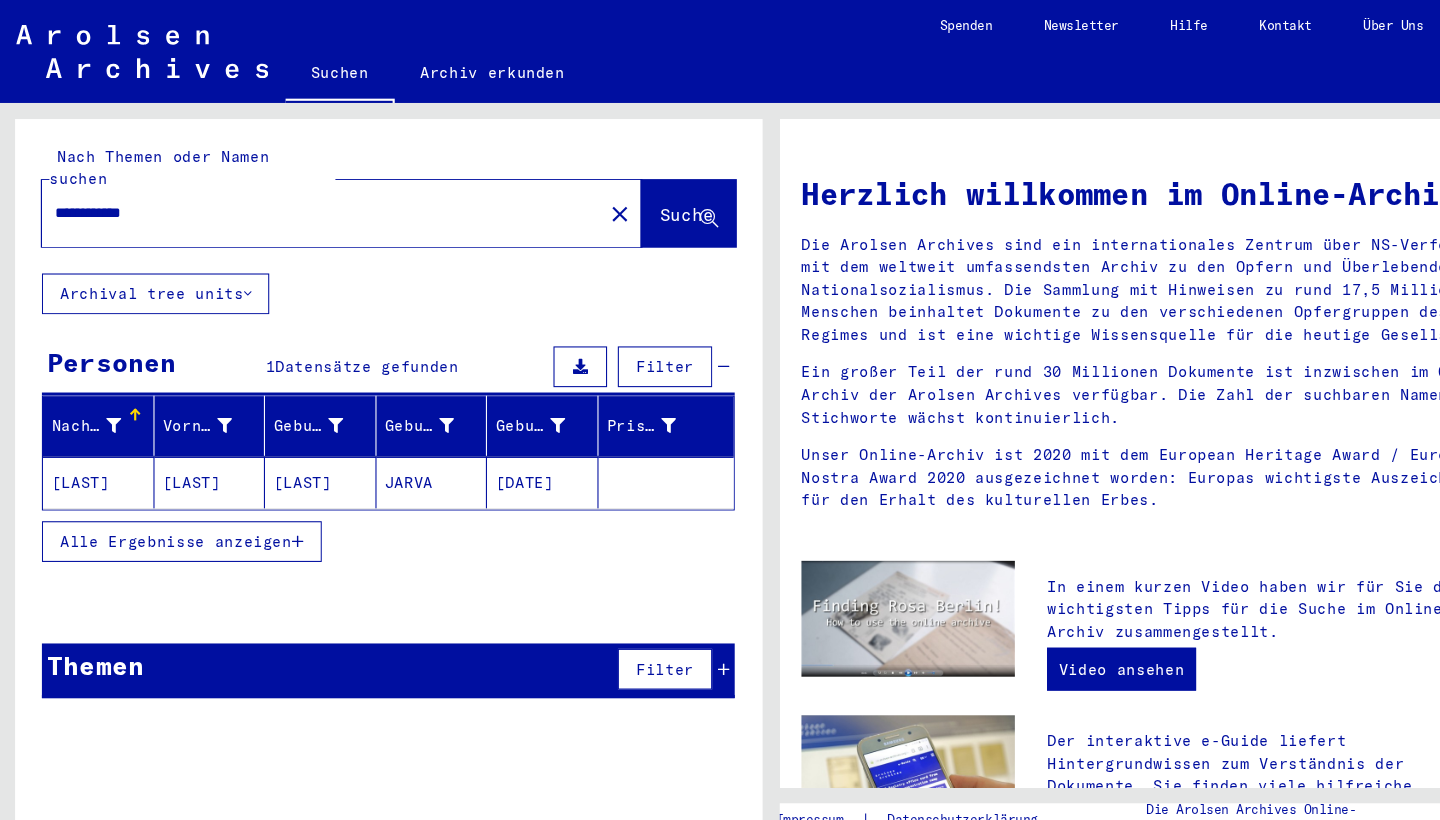 scroll, scrollTop: 0, scrollLeft: 0, axis: both 